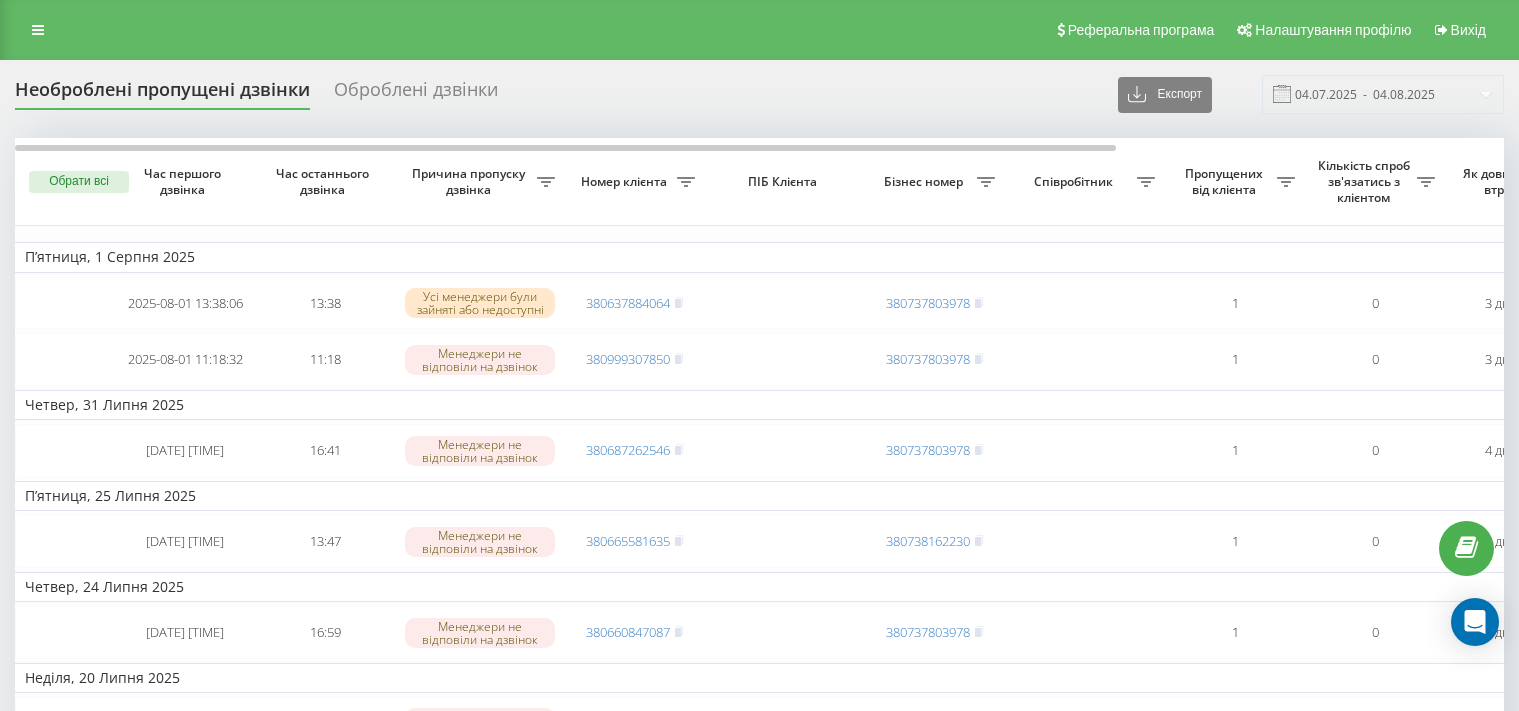 scroll, scrollTop: 0, scrollLeft: 0, axis: both 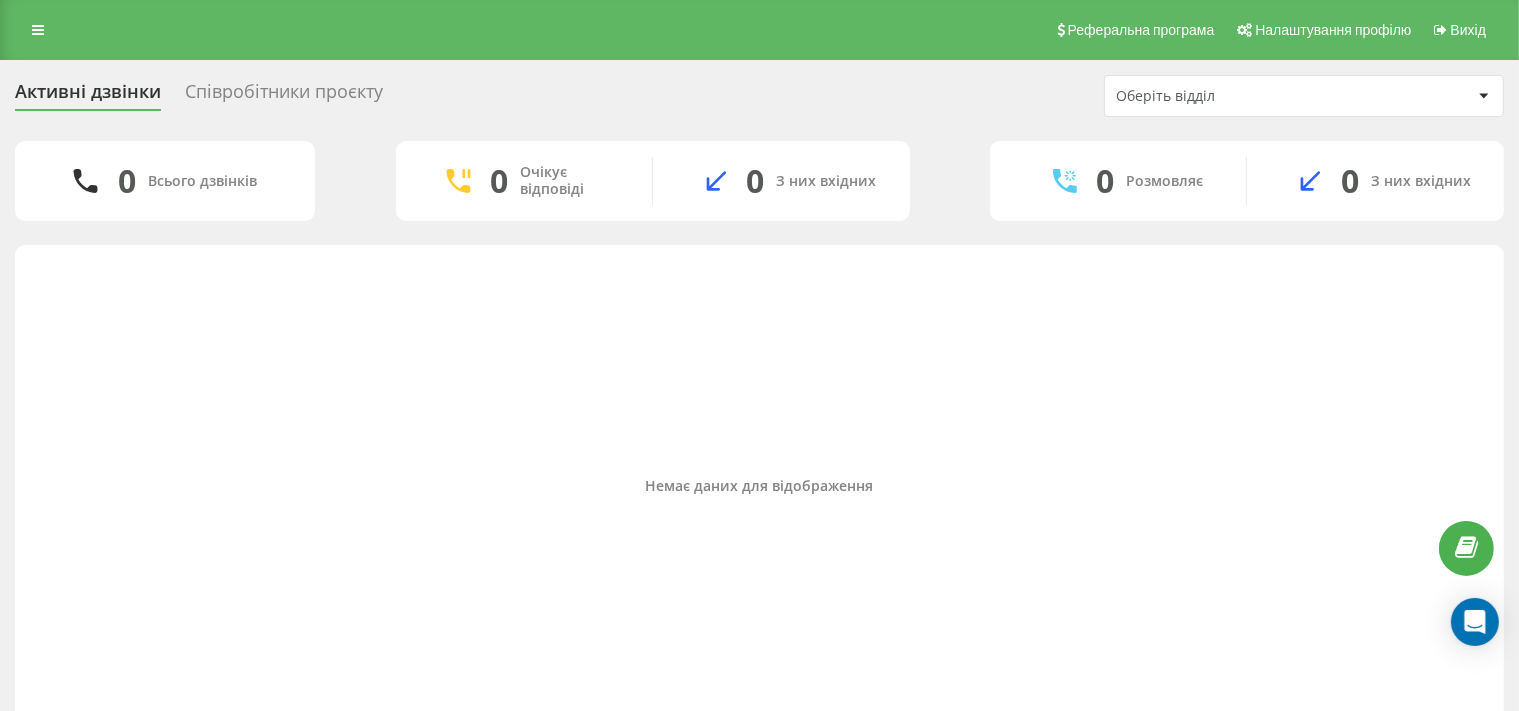 click on "Співробітники проєкту" at bounding box center [284, 96] 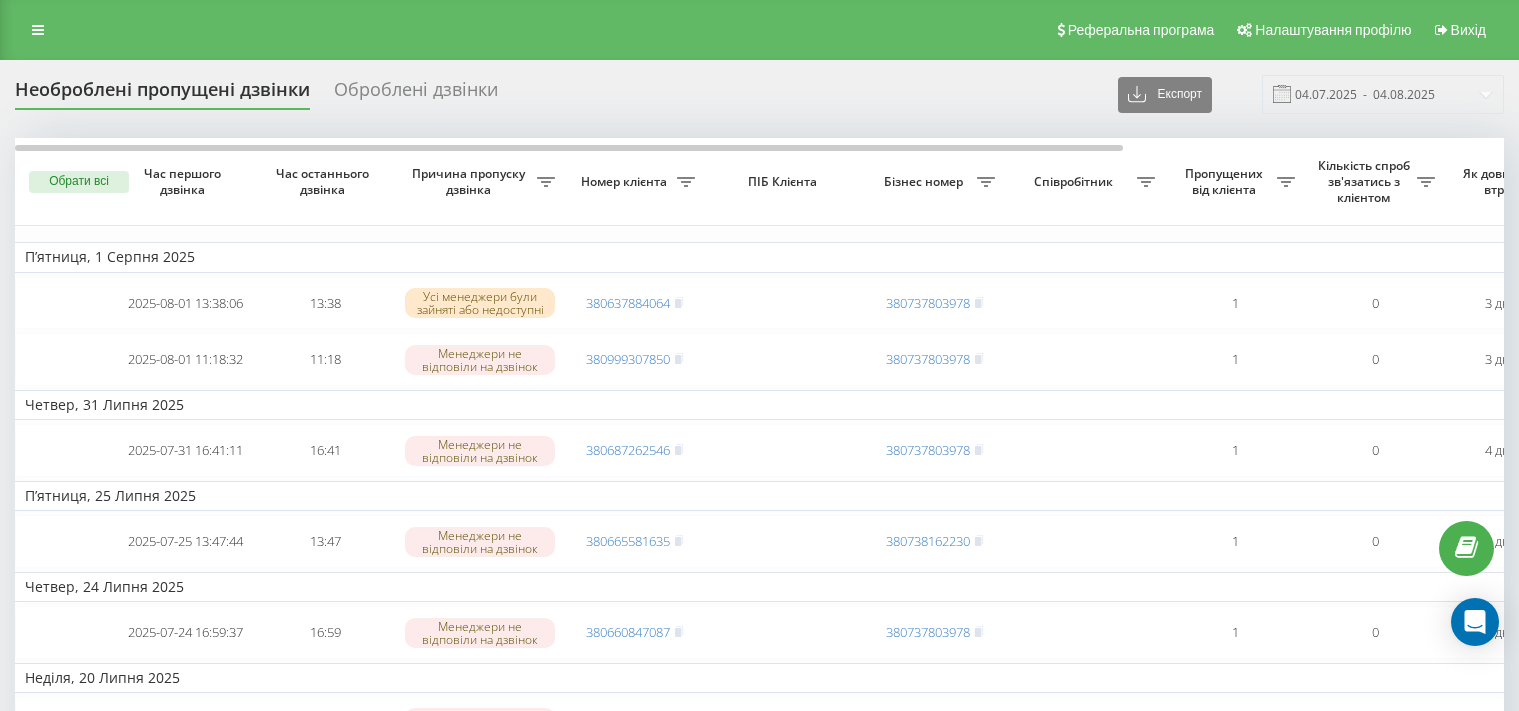 scroll, scrollTop: 0, scrollLeft: 0, axis: both 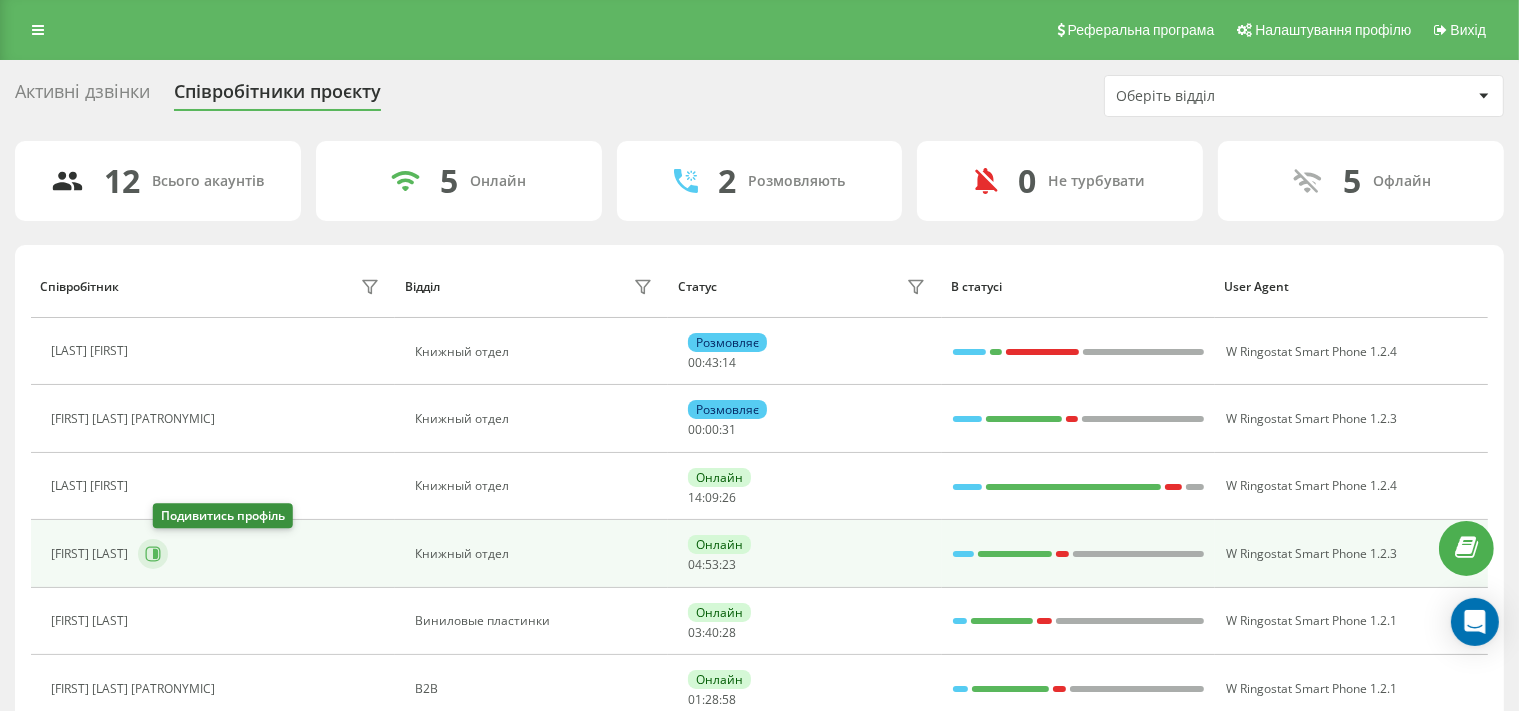 click 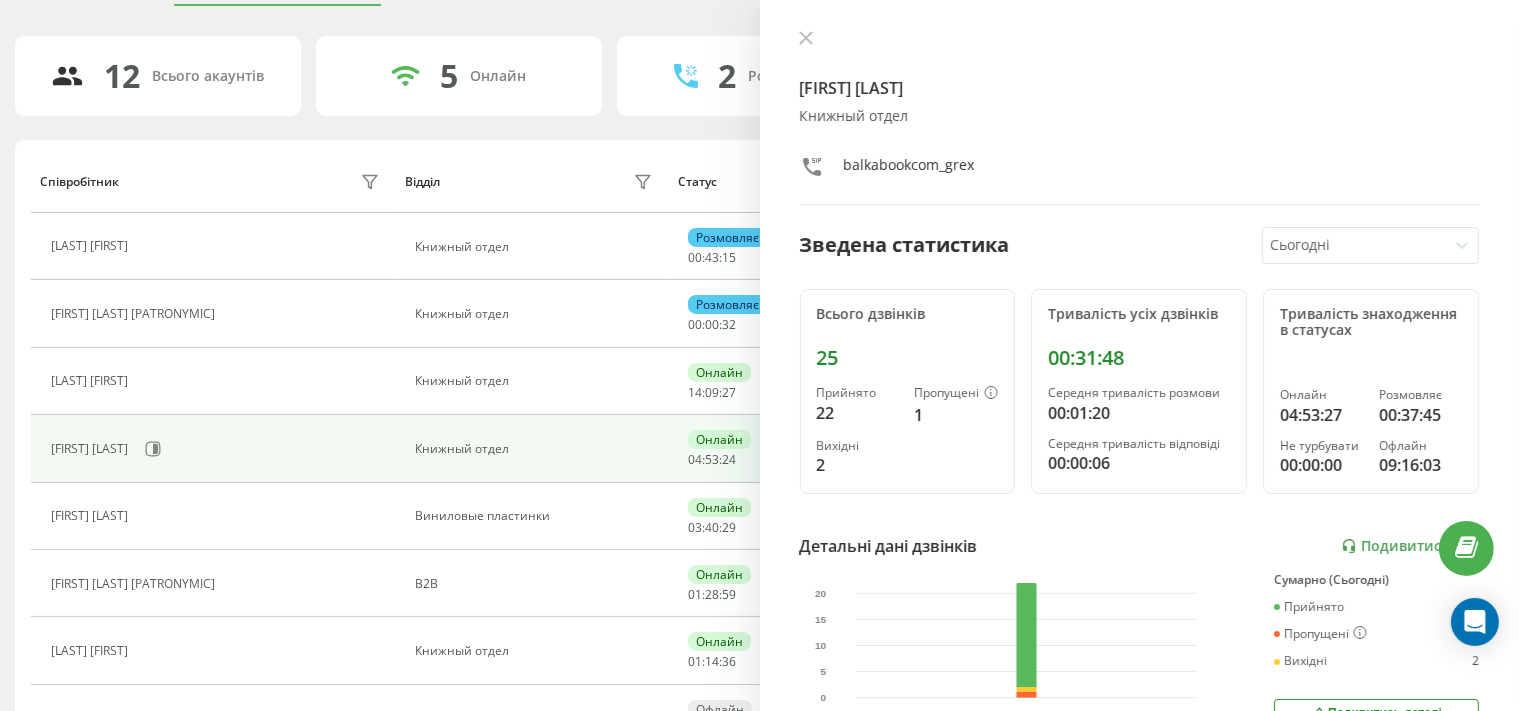 scroll, scrollTop: 211, scrollLeft: 0, axis: vertical 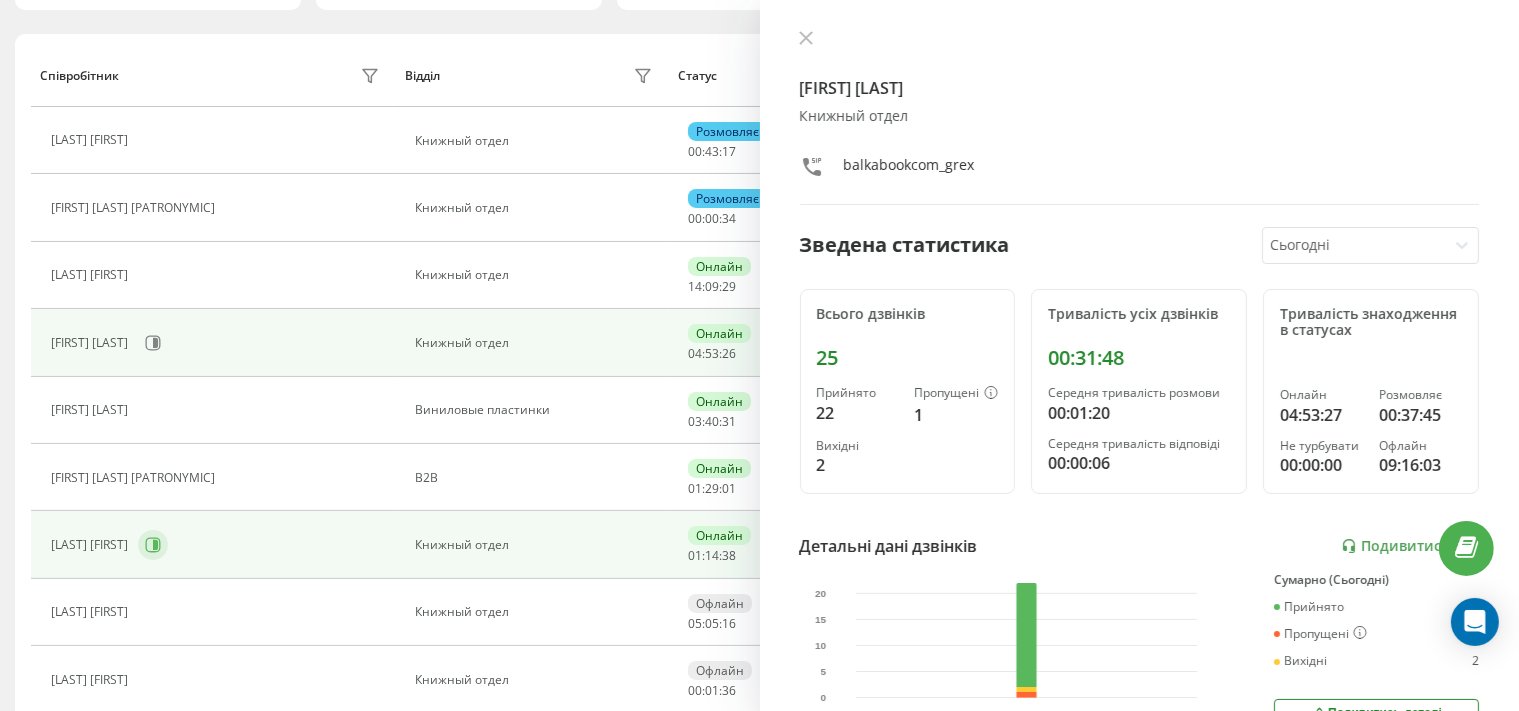 click at bounding box center [153, 545] 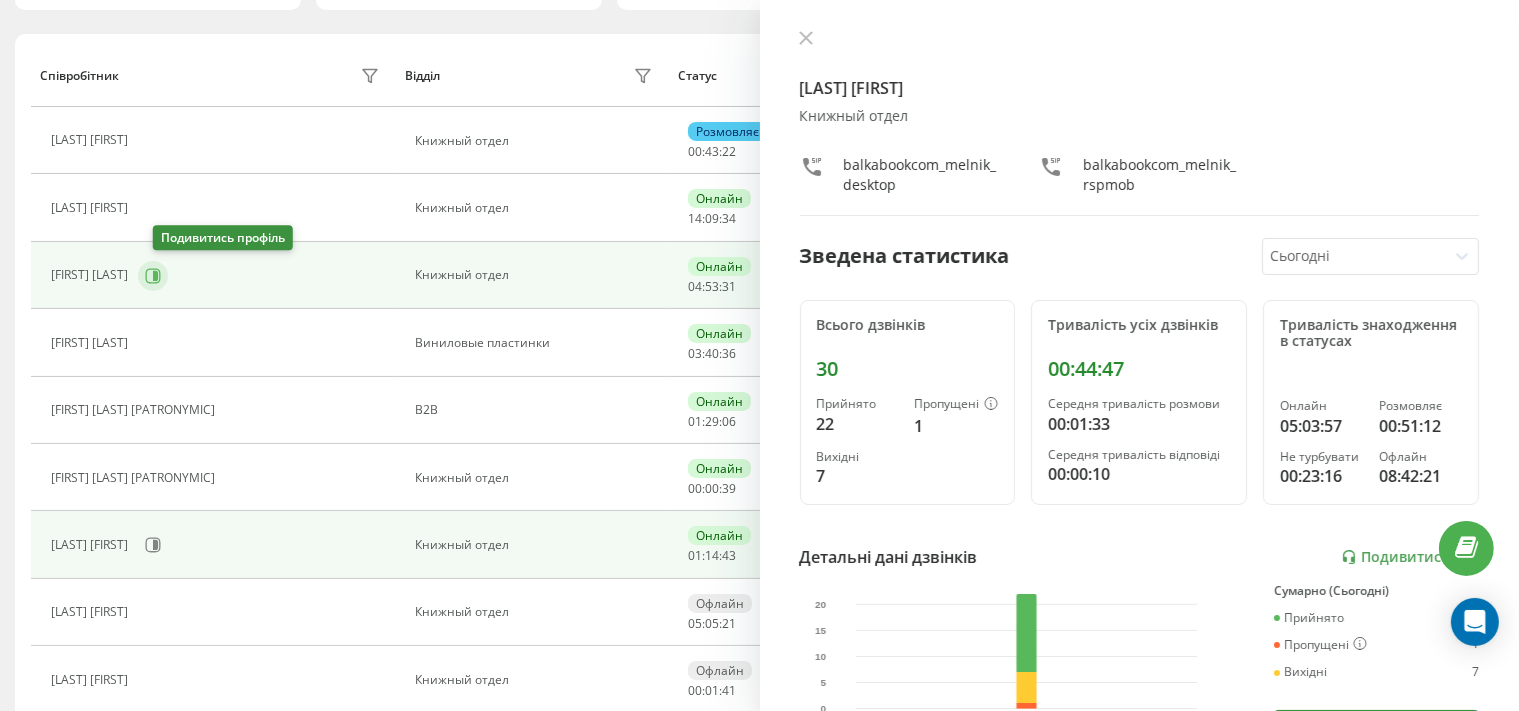 click at bounding box center (150, 345) 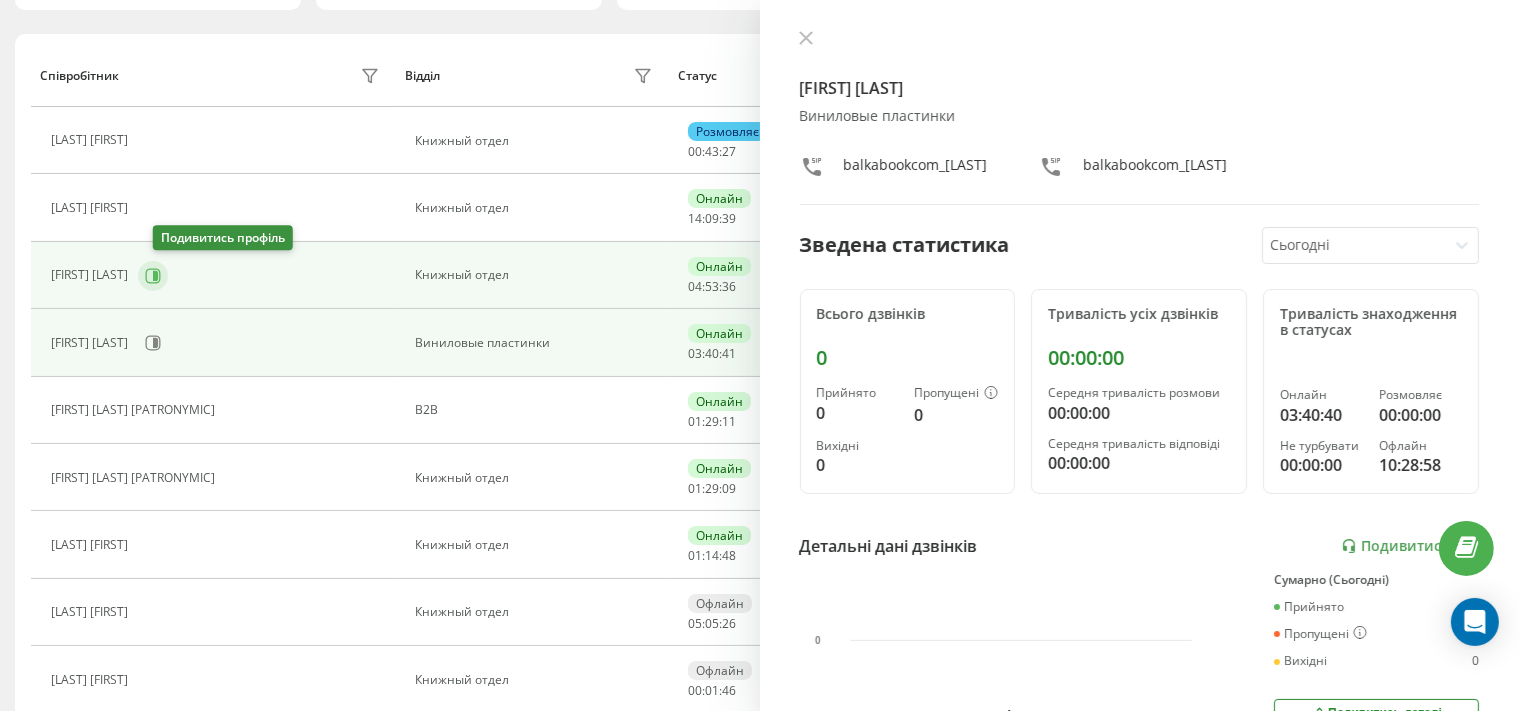 click 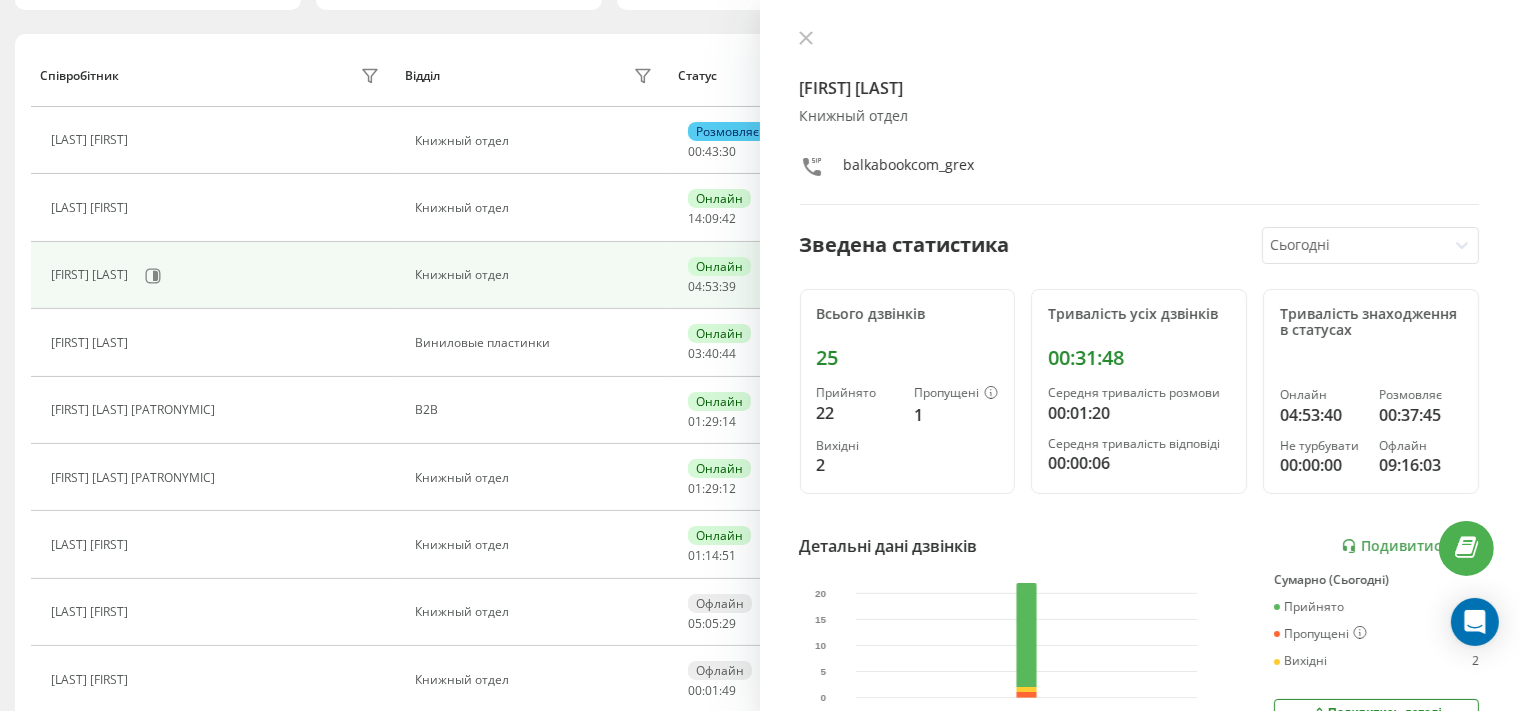 click on "Дмитро Кляцкіх  Книжный отдел balkabookcom_grex Зведена статистика Сьогодні Всього дзвінків 25 Прийнято 22 Пропущені 1 Вихідні 2 Тривалість усіх дзвінків 00:31:48 Середня тривалість розмови 00:01:20 Середня тривалість відповіді 00:00:06 Тривалість знаходження в статусах Онлайн 04:53:40 Розмовляє 00:37:45 Не турбувати 00:00:00 Офлайн 09:16:03 Детальні дані дзвінків Подивитись звіт 4 серп 0 5 10 15 20 Сумарно (Сьогодні) Прийнято 22 Пропущені 1 Вихідні 2   Подивитись деталі Детальні дані статусів 4 серп Сумарно (Сьогодні) Онлайн 04:53:40 Розмовляє 00:37:45 Не турбувати 00:00:00 Офлайн 09:16:03   Подивитись деталі" at bounding box center [1140, 355] 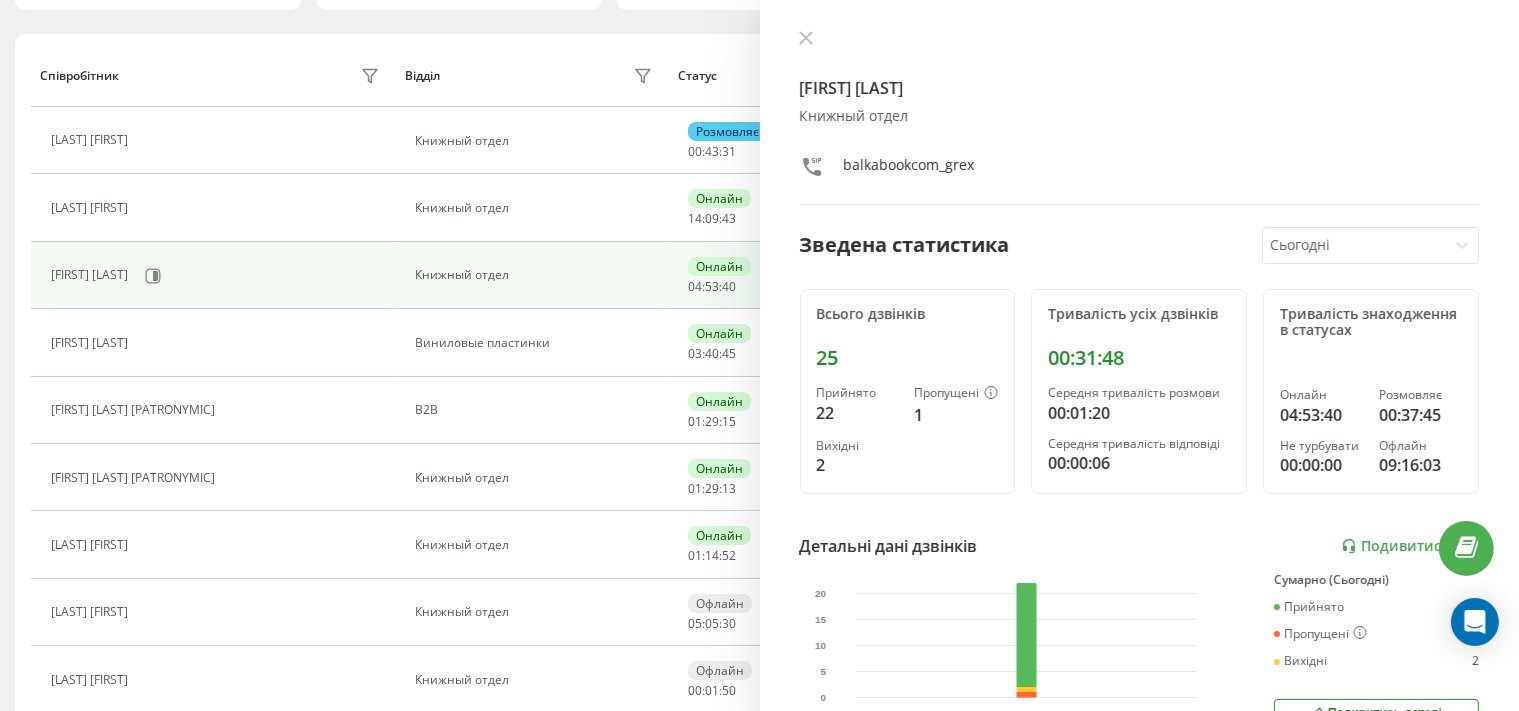 click on "Дмитро Кляцкіх  Книжный отдел balkabookcom_grex Зведена статистика Сьогодні Всього дзвінків 25 Прийнято 22 Пропущені 1 Вихідні 2 Тривалість усіх дзвінків 00:31:48 Середня тривалість розмови 00:01:20 Середня тривалість відповіді 00:00:06 Тривалість знаходження в статусах Онлайн 04:53:40 Розмовляє 00:37:45 Не турбувати 00:00:00 Офлайн 09:16:03 Детальні дані дзвінків Подивитись звіт 4 серп 0 5 10 15 20 Сумарно (Сьогодні) Прийнято 22 Пропущені 1 Вихідні 2   Подивитись деталі Детальні дані статусів 4 серп Сумарно (Сьогодні) Онлайн 04:53:40 Розмовляє 00:37:45 Не турбувати 00:00:00 Офлайн 09:16:03   Подивитись деталі" at bounding box center [1140, 355] 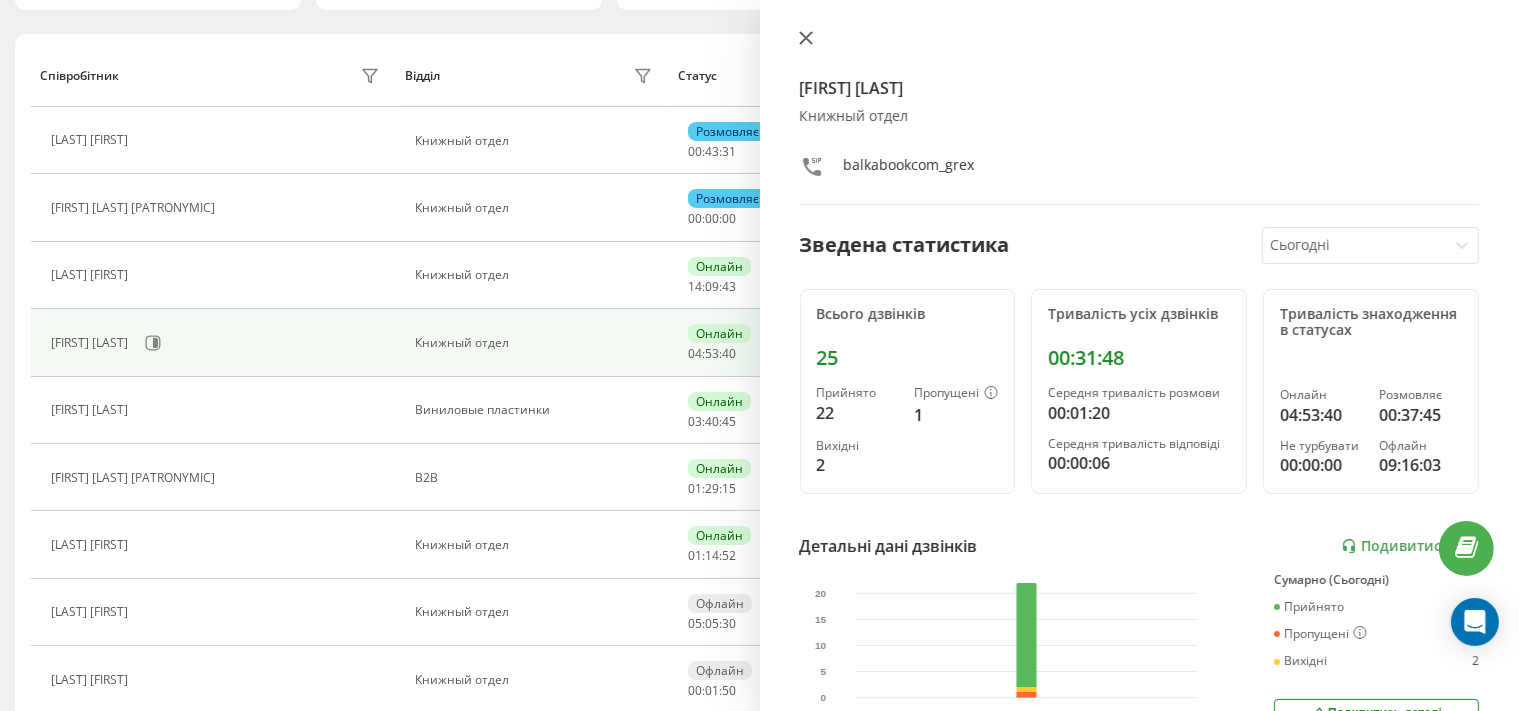 click at bounding box center (806, 39) 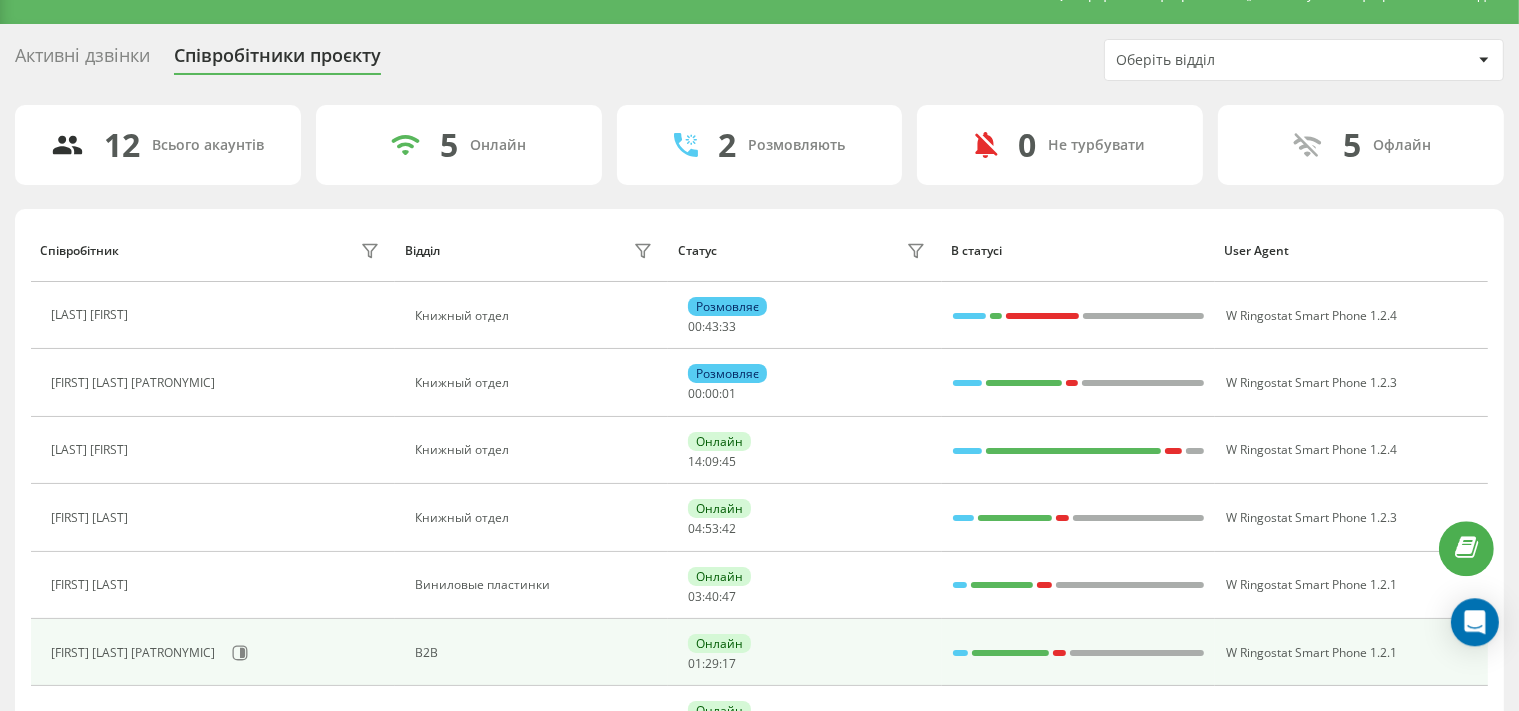 scroll, scrollTop: 0, scrollLeft: 0, axis: both 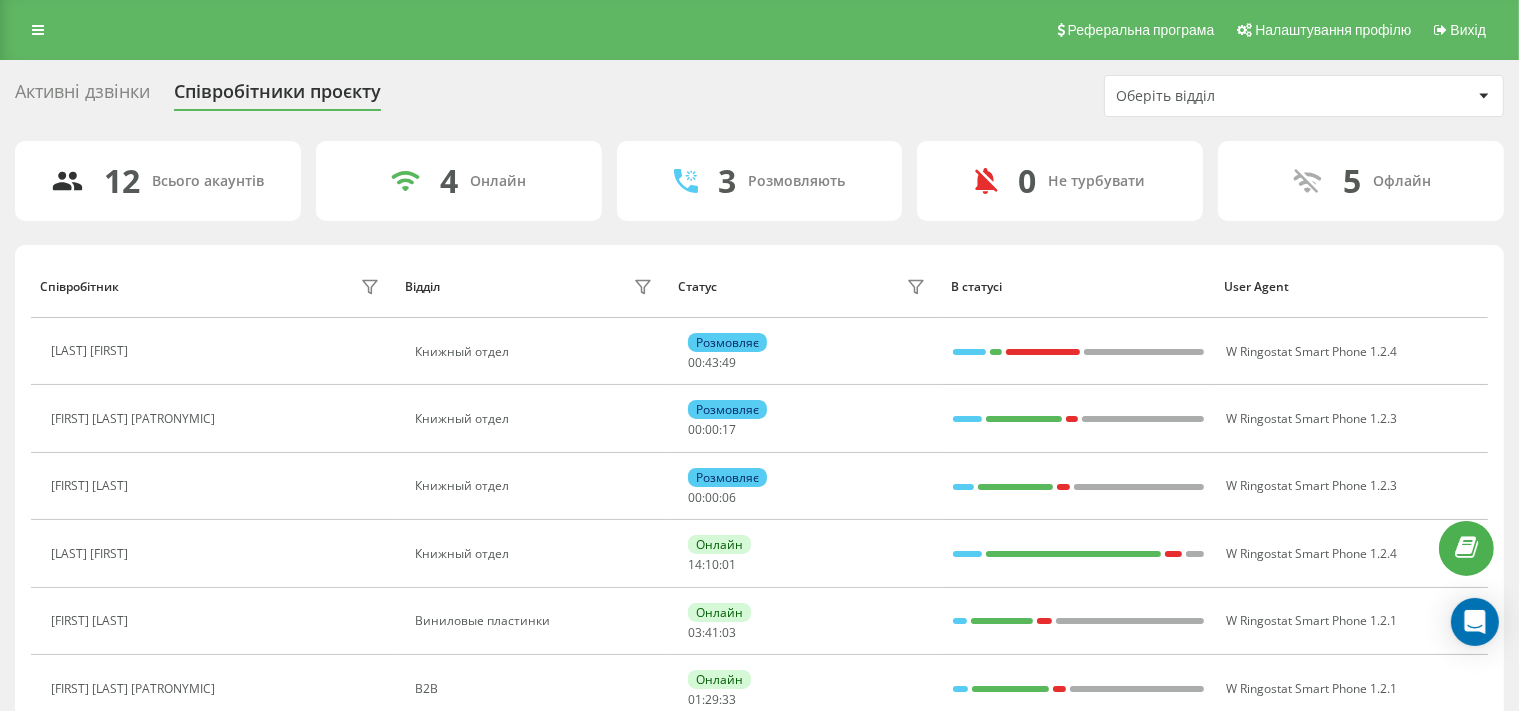 click on "Активні дзвінки" at bounding box center [82, 96] 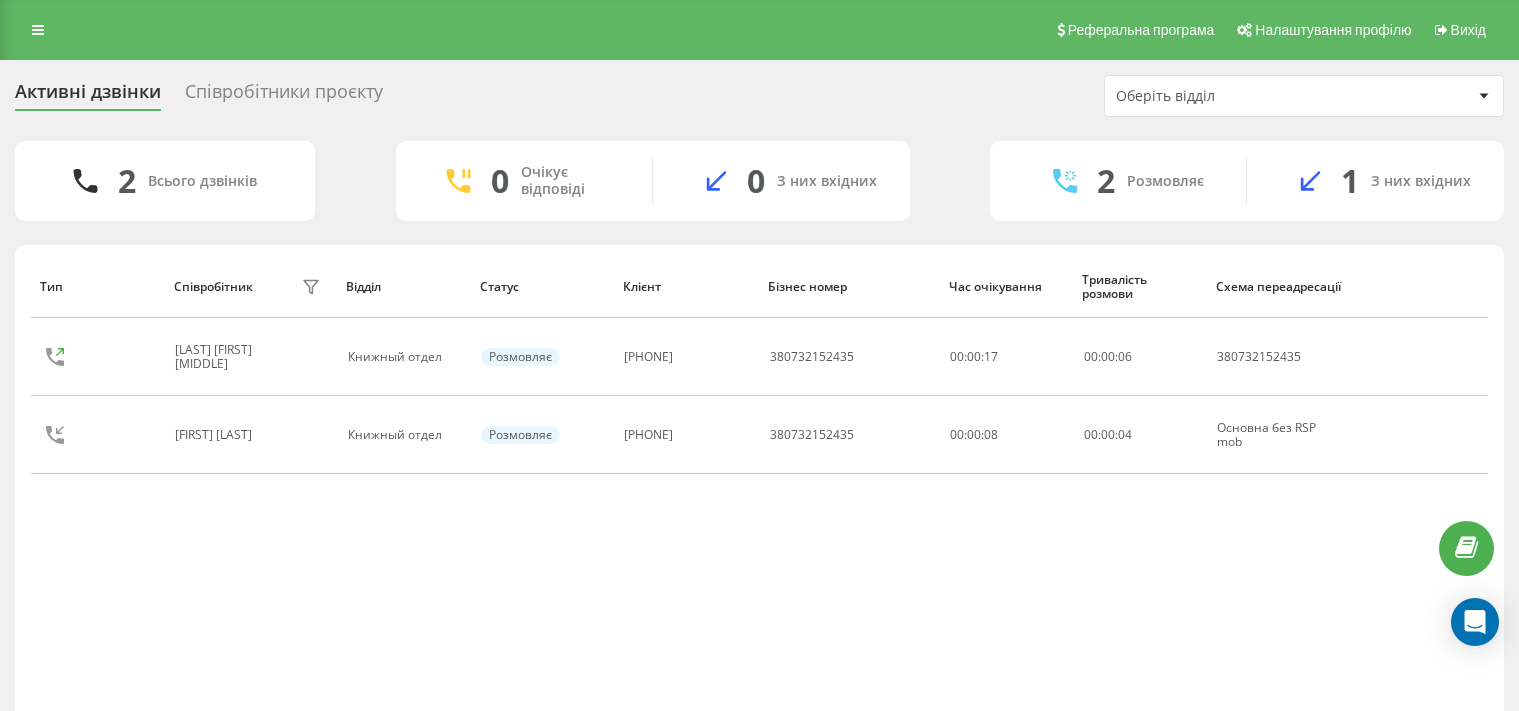 scroll, scrollTop: 0, scrollLeft: 0, axis: both 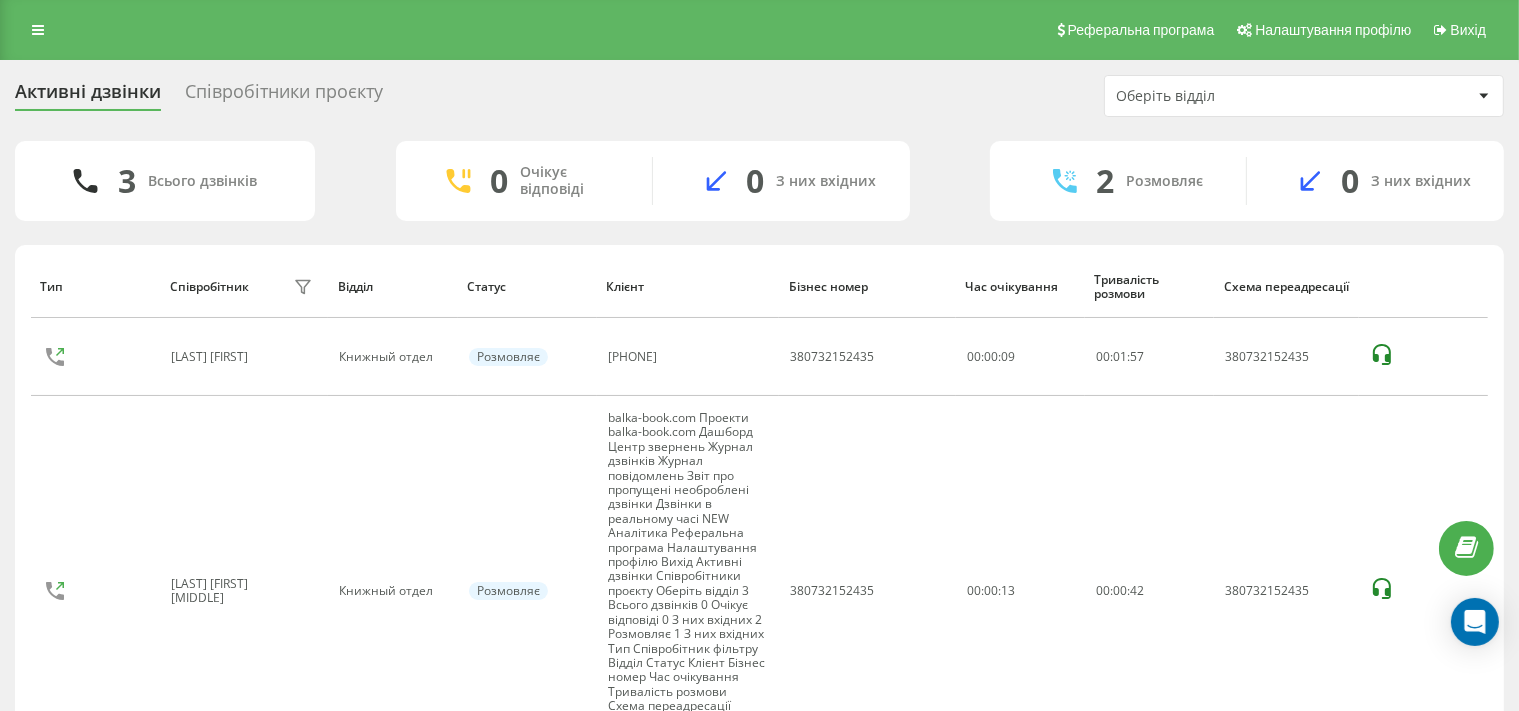 click on "Співробітники проєкту" at bounding box center [284, 96] 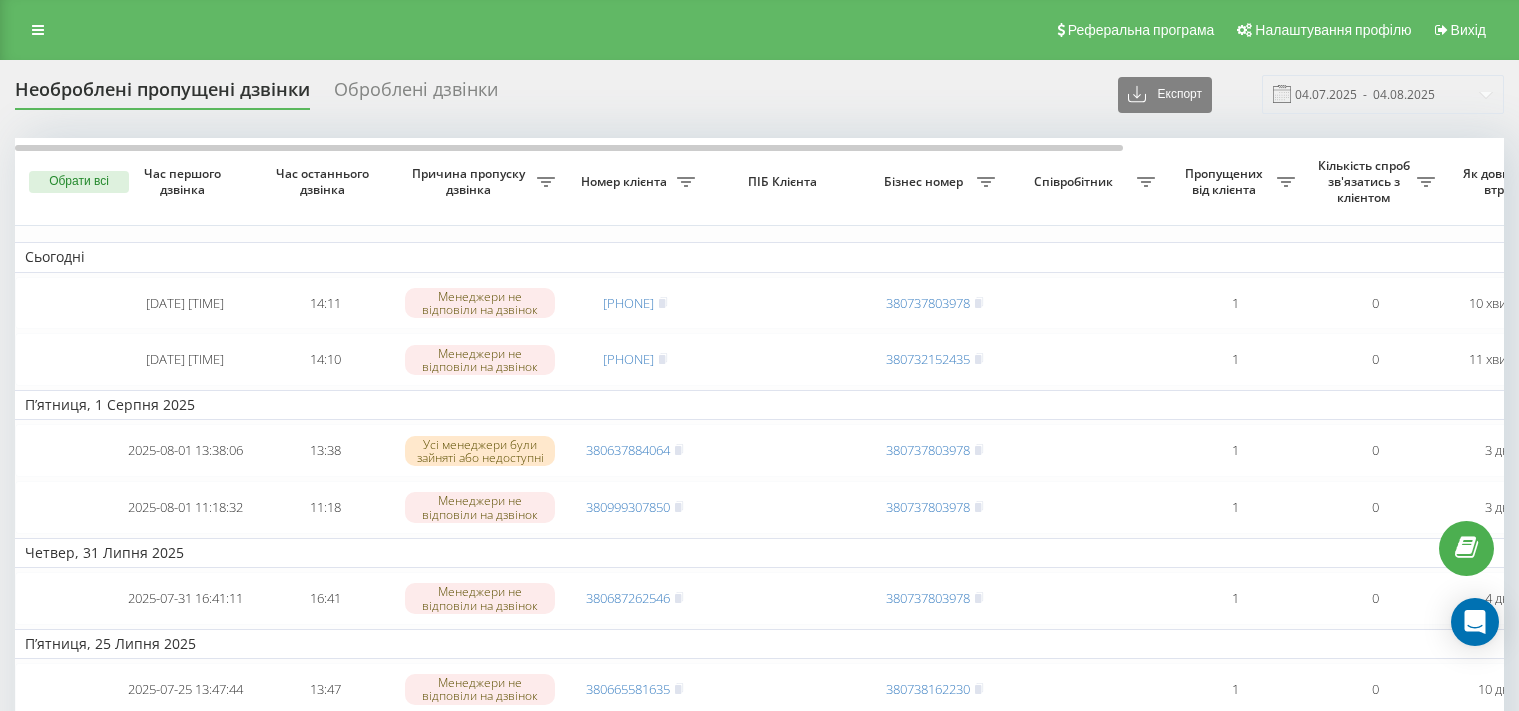 scroll, scrollTop: 0, scrollLeft: 0, axis: both 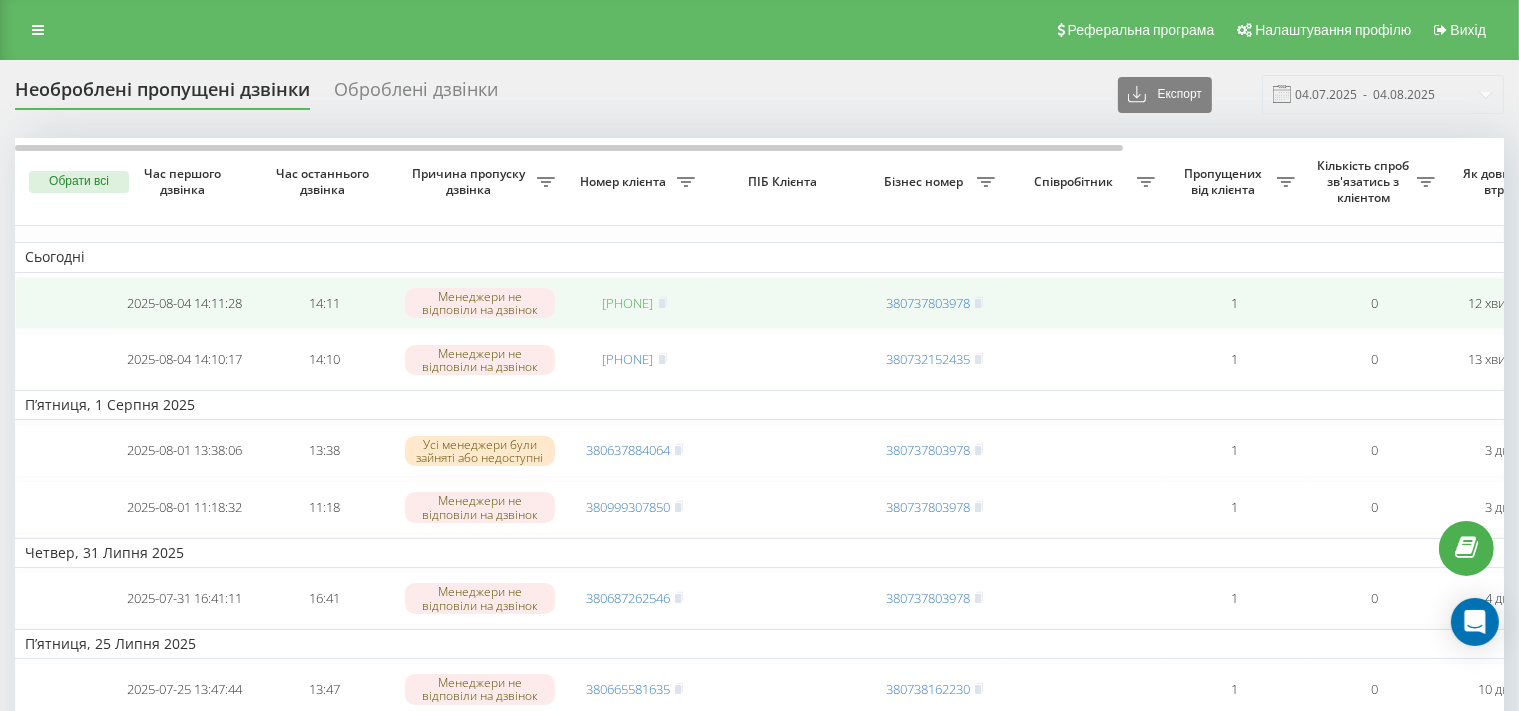 click on "[PHONE]" at bounding box center (628, 303) 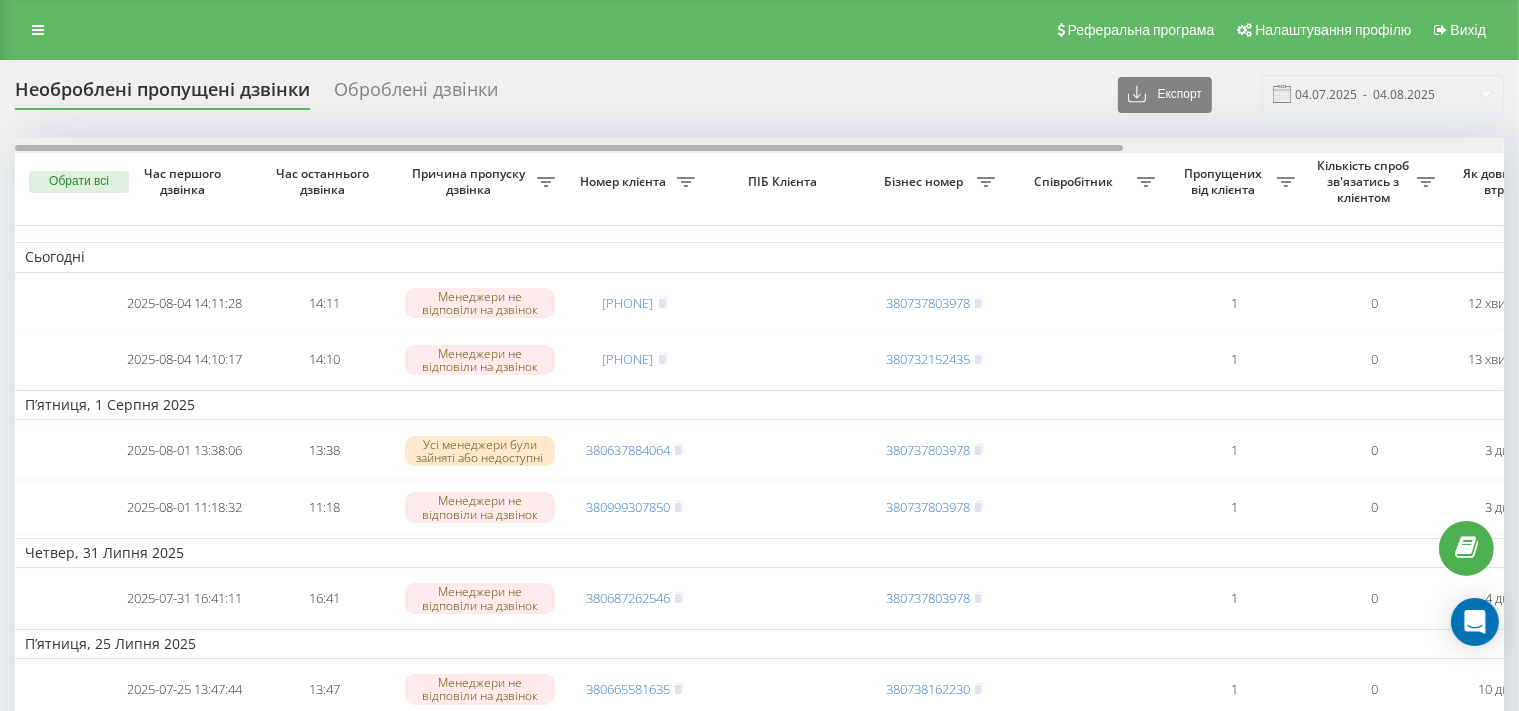 scroll, scrollTop: 0, scrollLeft: 511, axis: horizontal 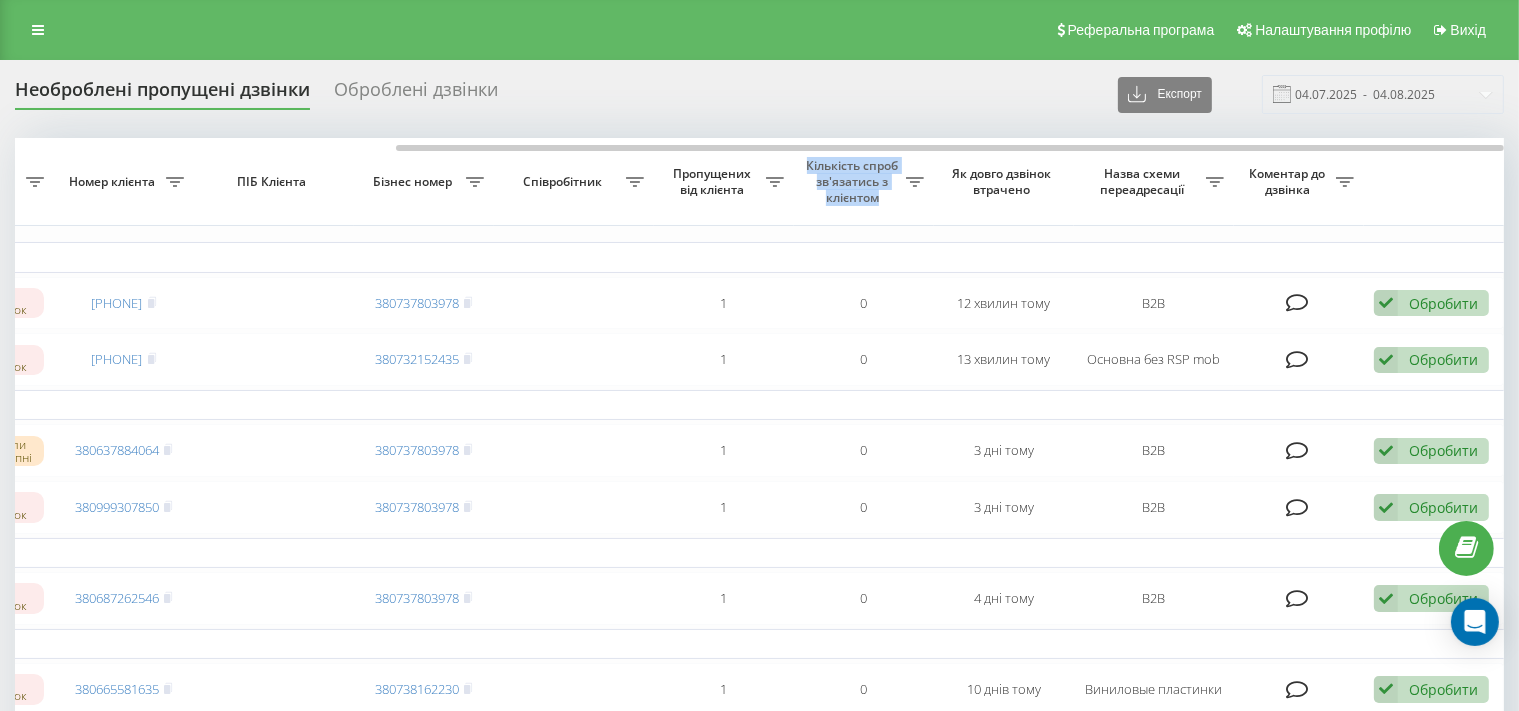 drag, startPoint x: 747, startPoint y: 152, endPoint x: 795, endPoint y: 154, distance: 48.04165 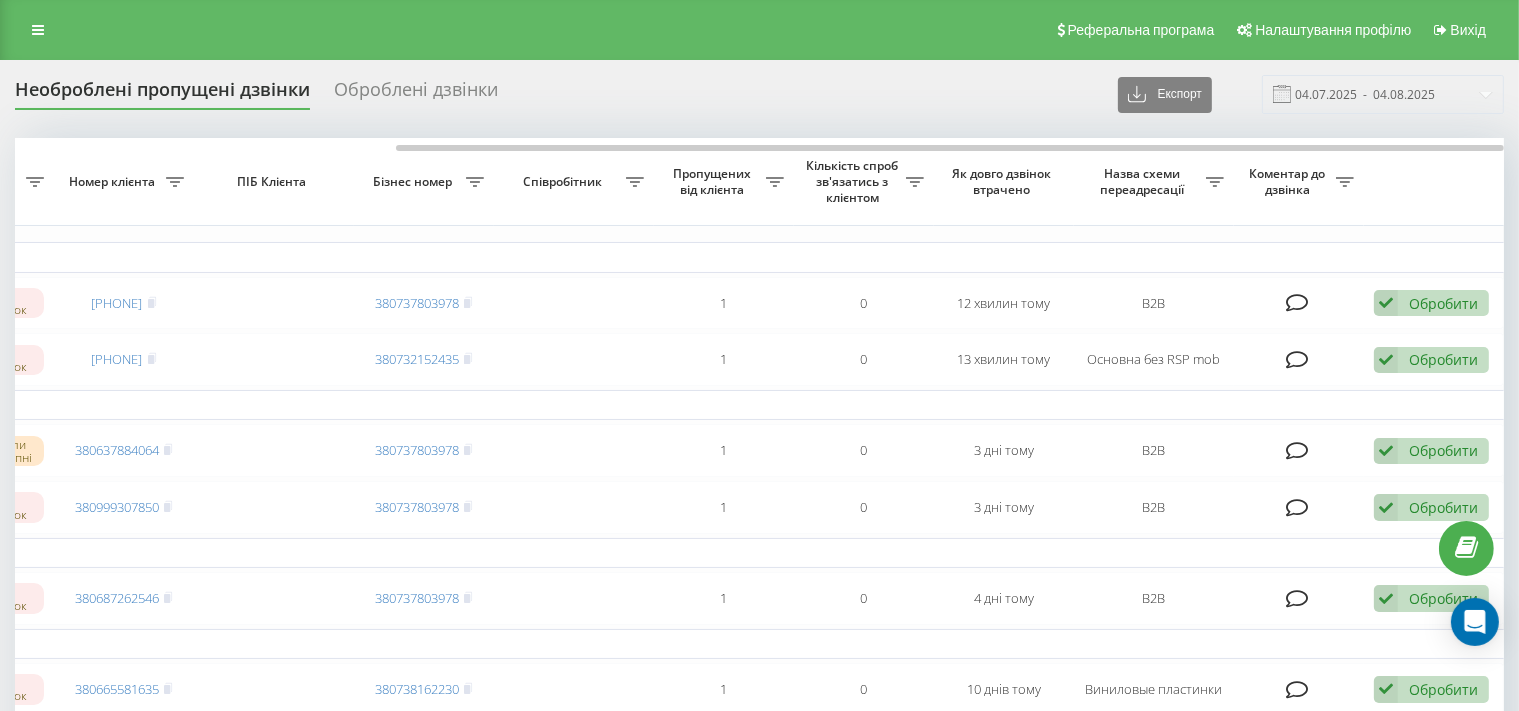 click on "Необроблені пропущені дзвінки Оброблені дзвінки Експорт .csv .xlsx 04.07.2025  -  04.08.2025 Обрати всі Час першого дзвінка Час останнього дзвінка Причина пропуску дзвінка Номер клієнта ПІБ Клієнта Бізнес номер Співробітник Пропущених від клієнта Кількість спроб зв'язатись з клієнтом Як довго дзвінок втрачено Назва схеми переадресації Коментар до дзвінка Сьогодні 2025-08-04 14:11:28 14:11 Менеджери не відповіли на дзвінок 380674765525 380737803978 1 0 12 хвилин тому В2В Обробити Не вдалося зв'язатися Зв'язався з клієнтом за допомогою іншого каналу Клієнт передзвонив сам з іншого номера 14:10" at bounding box center [759, 1018] 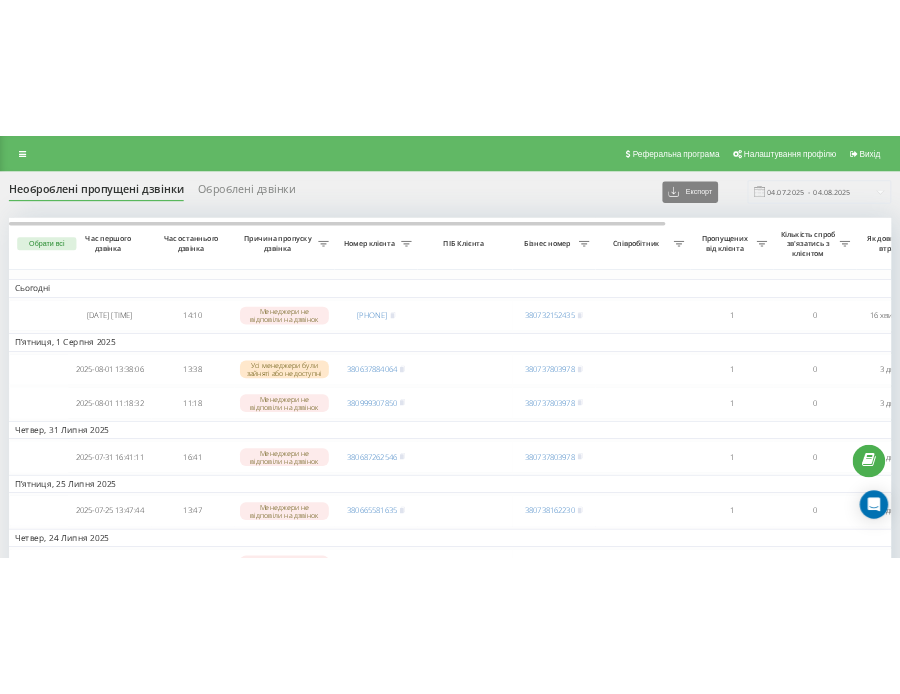 scroll, scrollTop: 0, scrollLeft: 0, axis: both 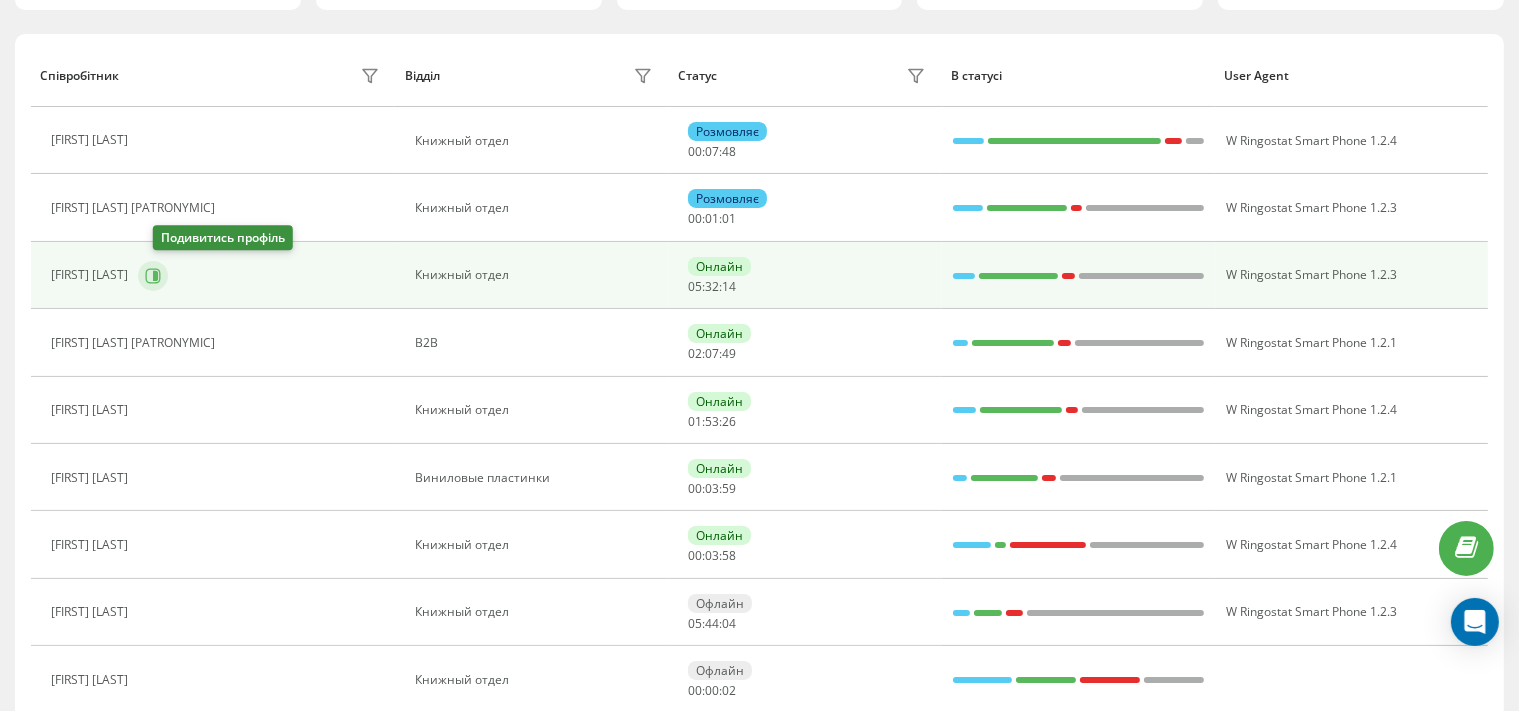 click 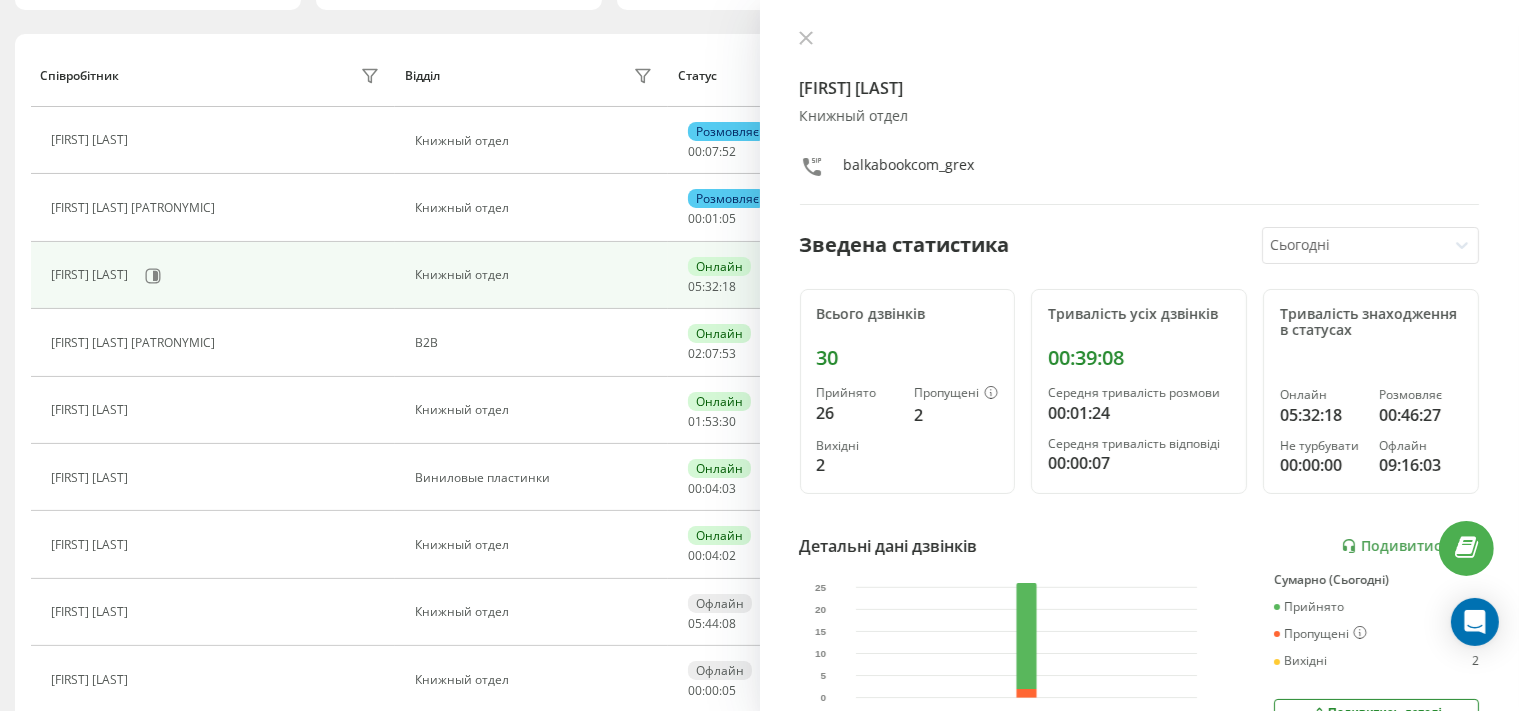 scroll, scrollTop: 345, scrollLeft: 0, axis: vertical 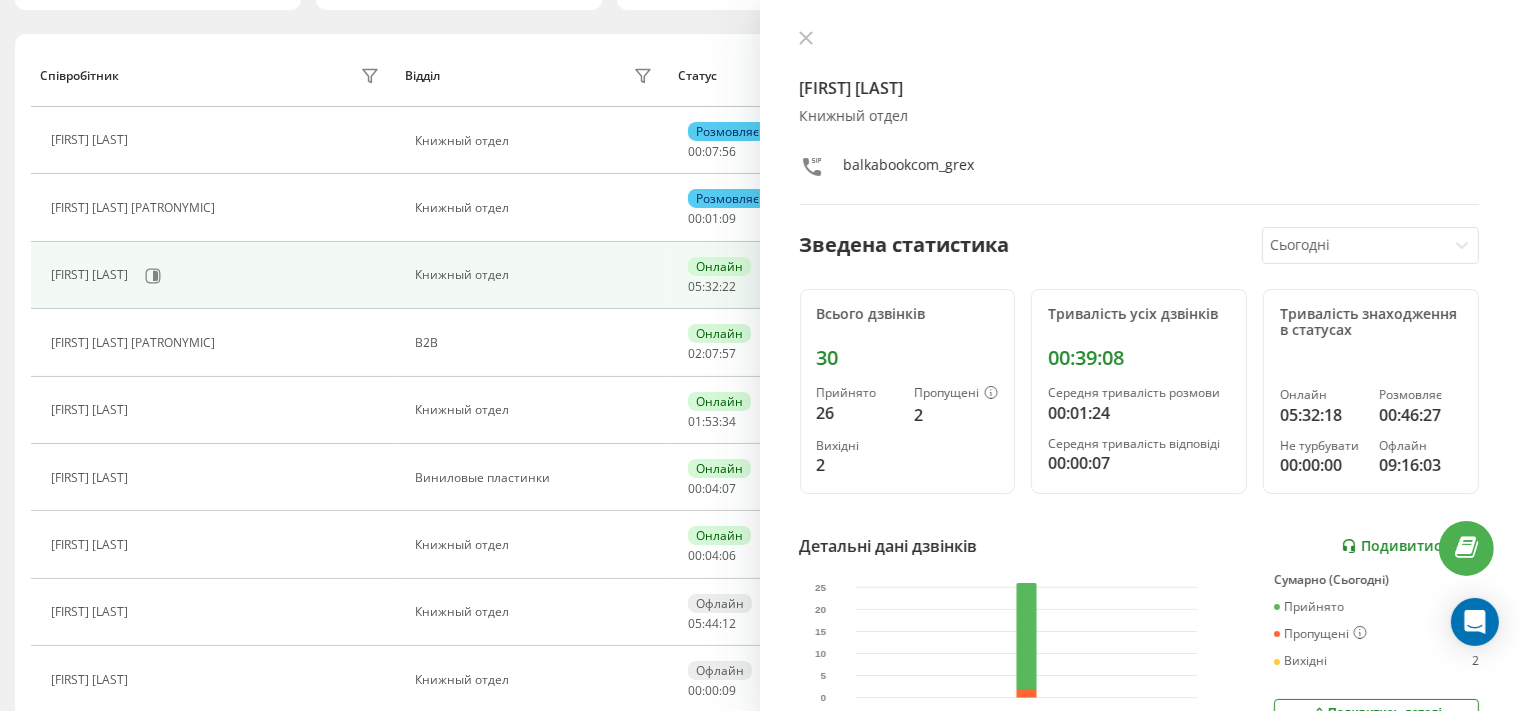 click on "Подивитись звіт" at bounding box center (1410, 546) 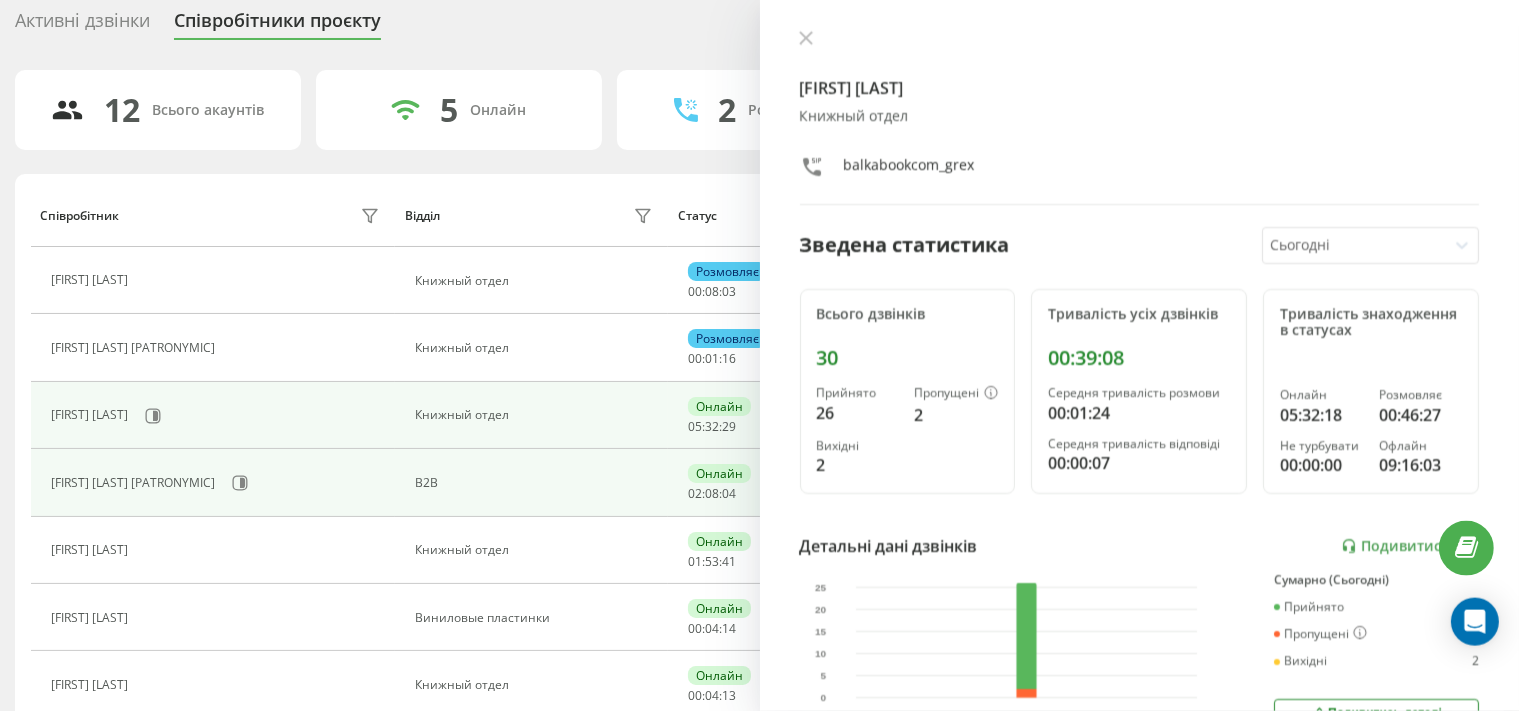 scroll, scrollTop: 64, scrollLeft: 0, axis: vertical 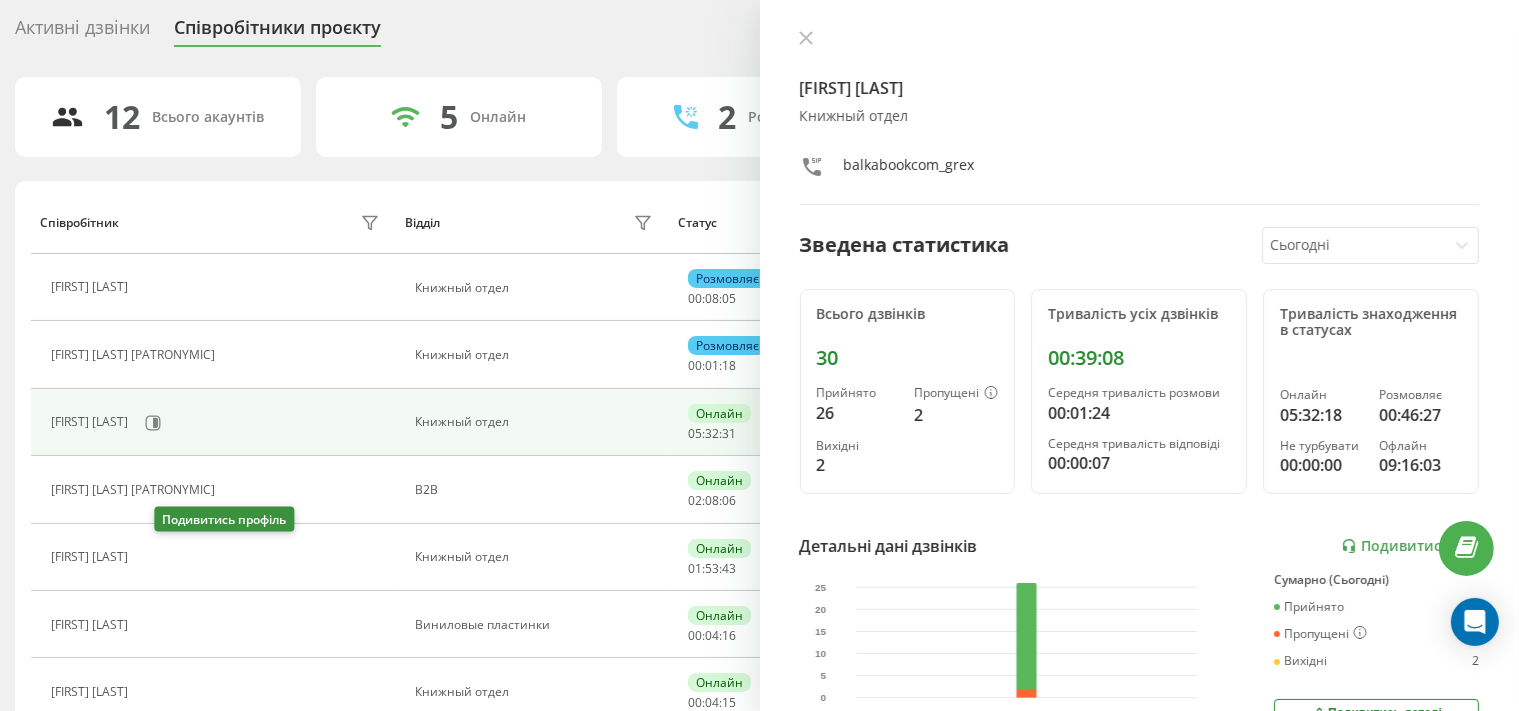 drag, startPoint x: 165, startPoint y: 554, endPoint x: 278, endPoint y: 571, distance: 114.27161 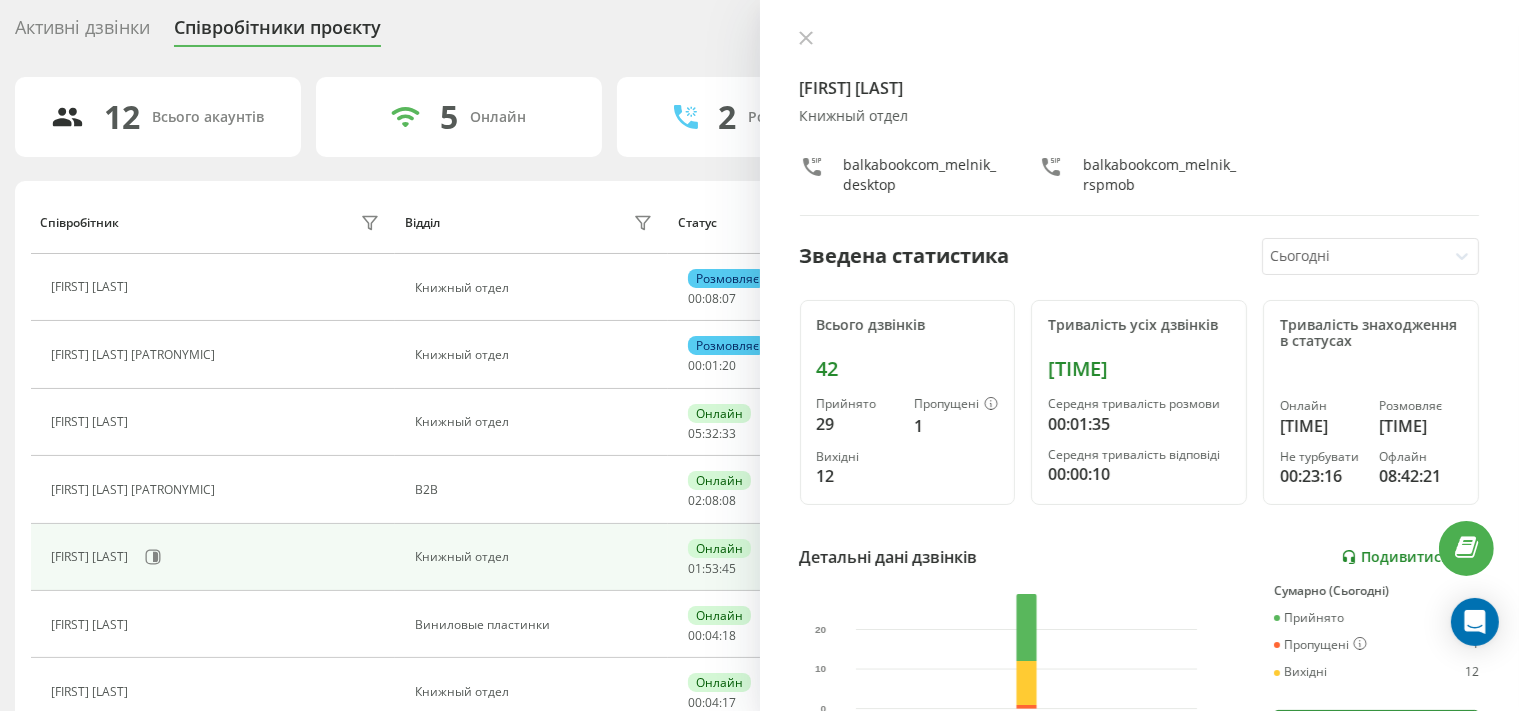 click on "Подивитись звіт" at bounding box center (1410, 557) 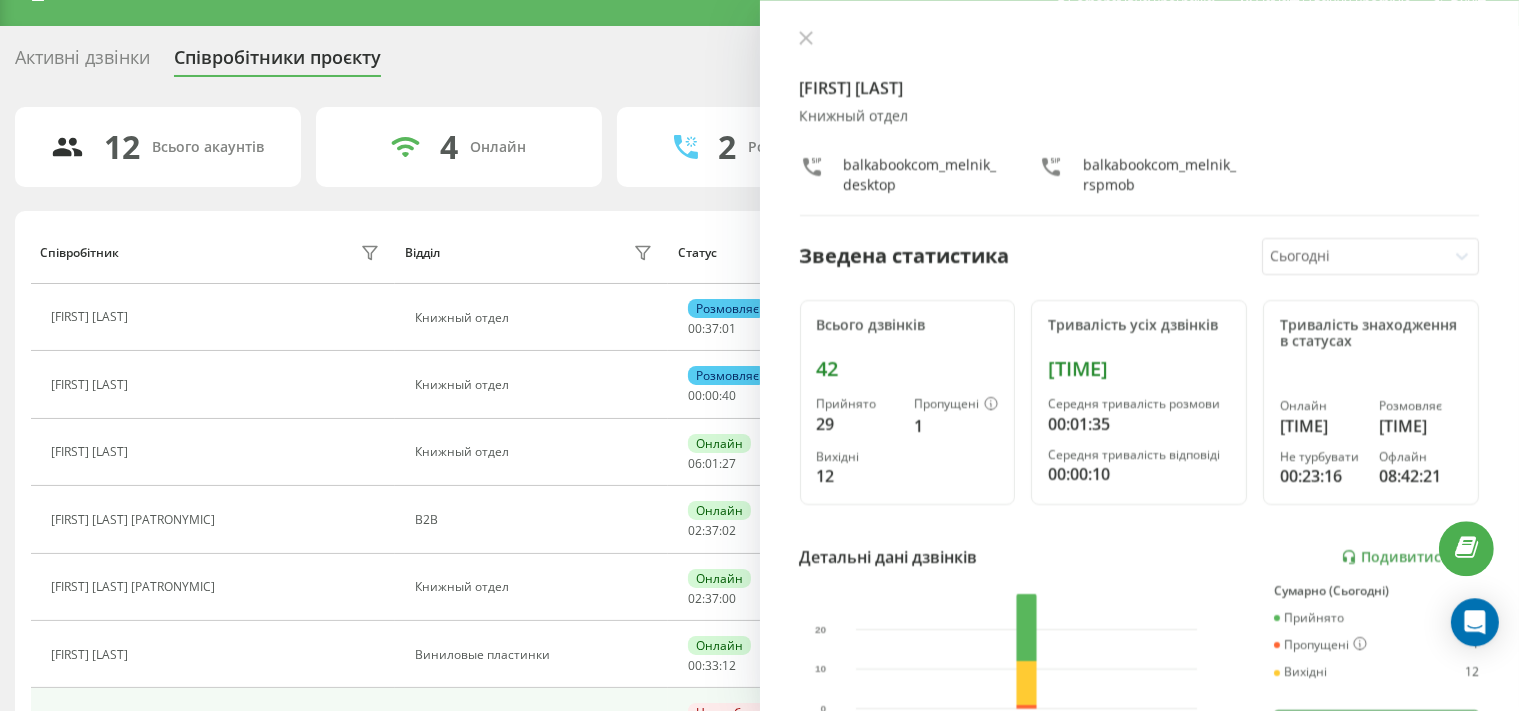 scroll, scrollTop: 0, scrollLeft: 0, axis: both 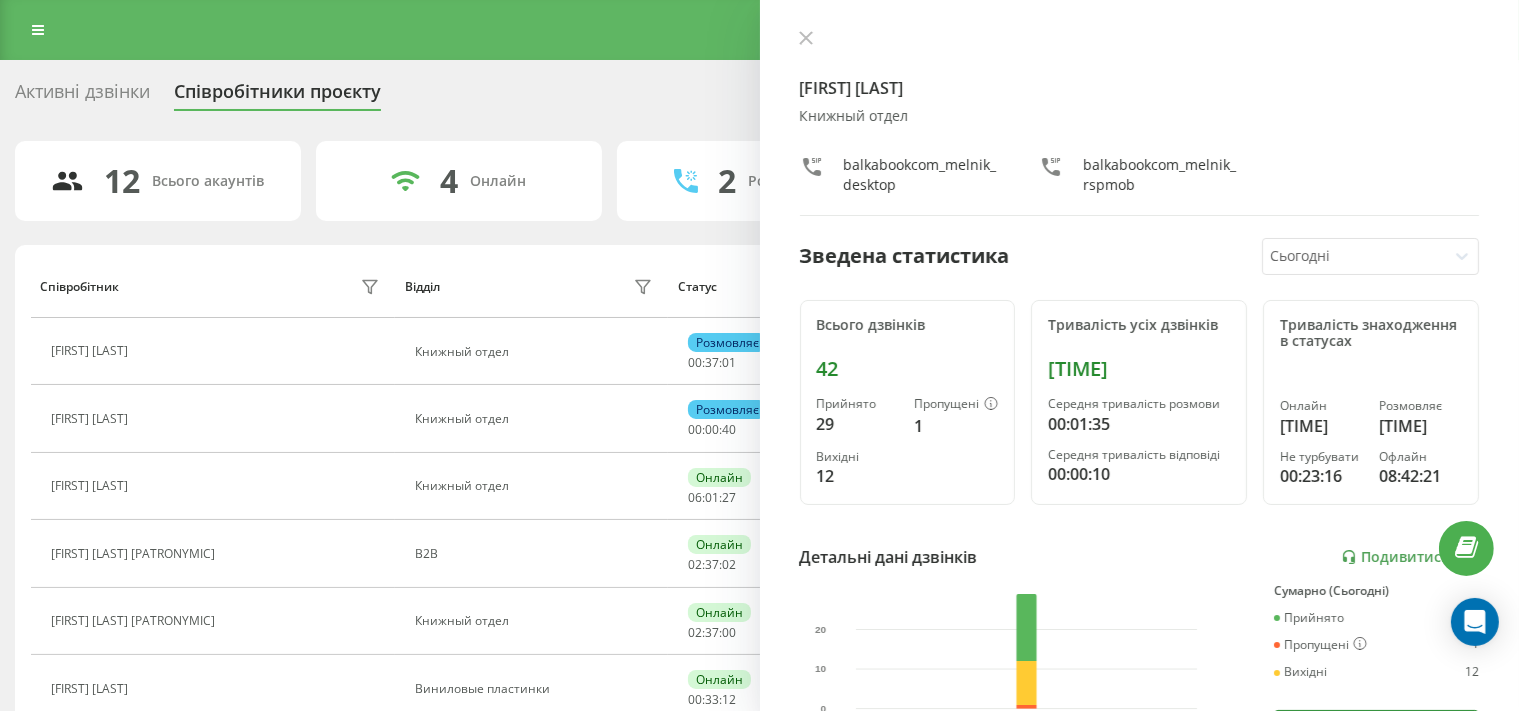 click on "Активні дзвінки" at bounding box center [82, 96] 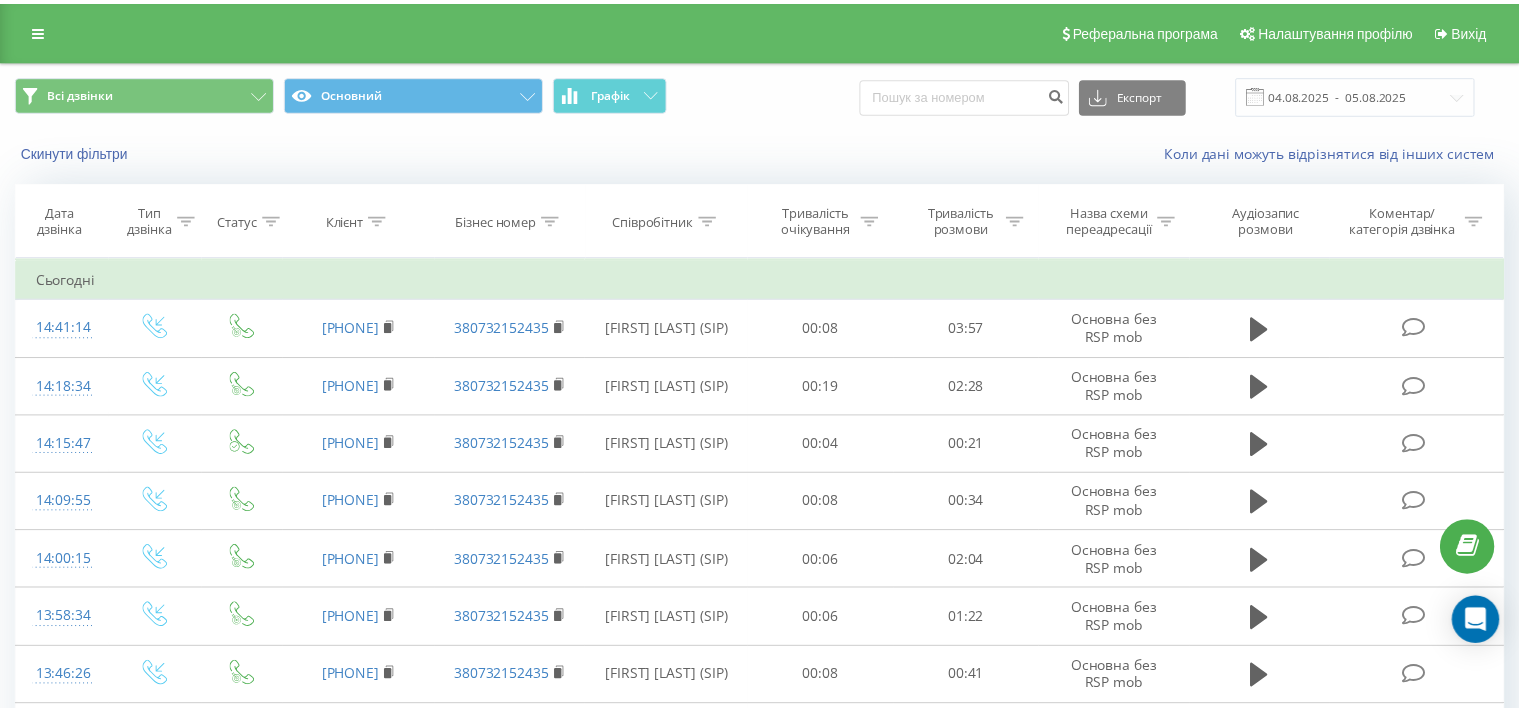 scroll, scrollTop: 0, scrollLeft: 0, axis: both 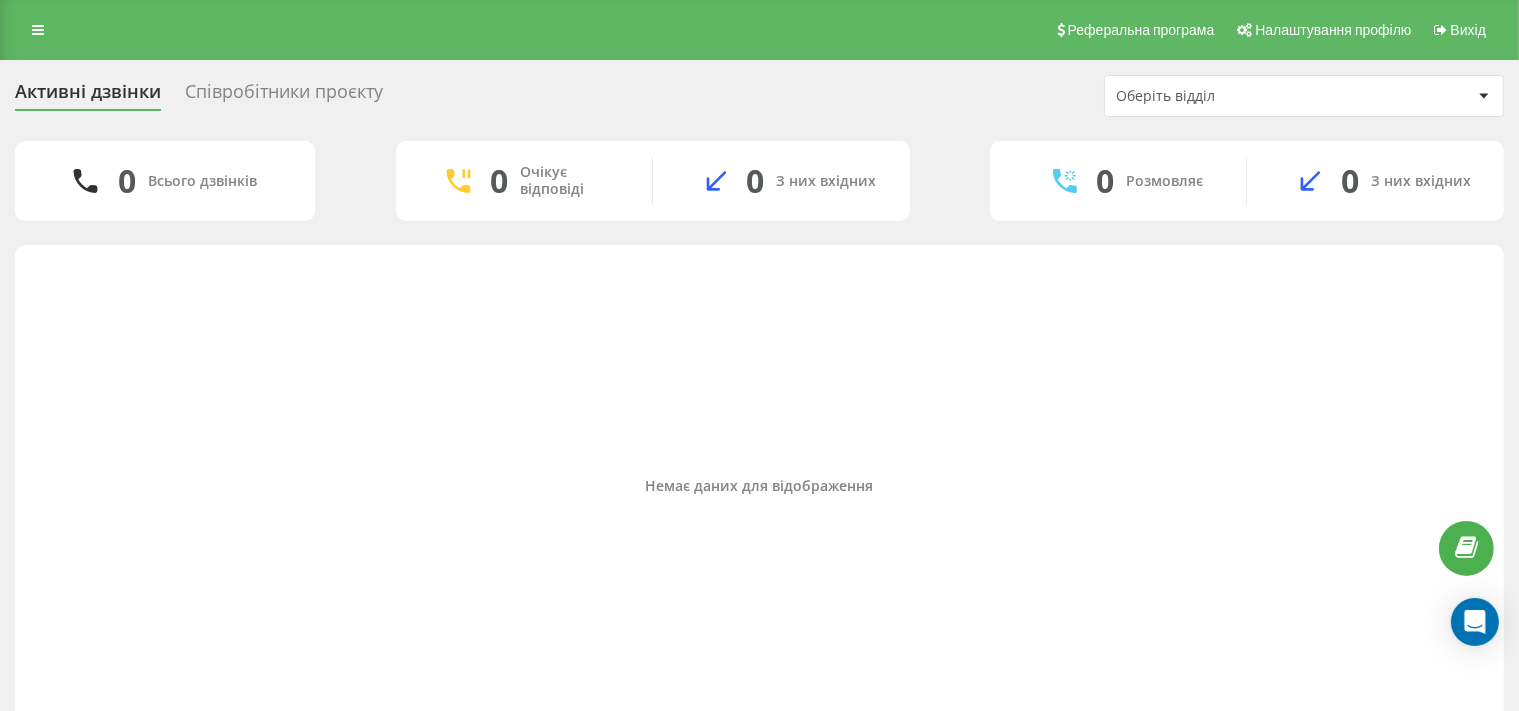 click on "Співробітники проєкту" at bounding box center (284, 96) 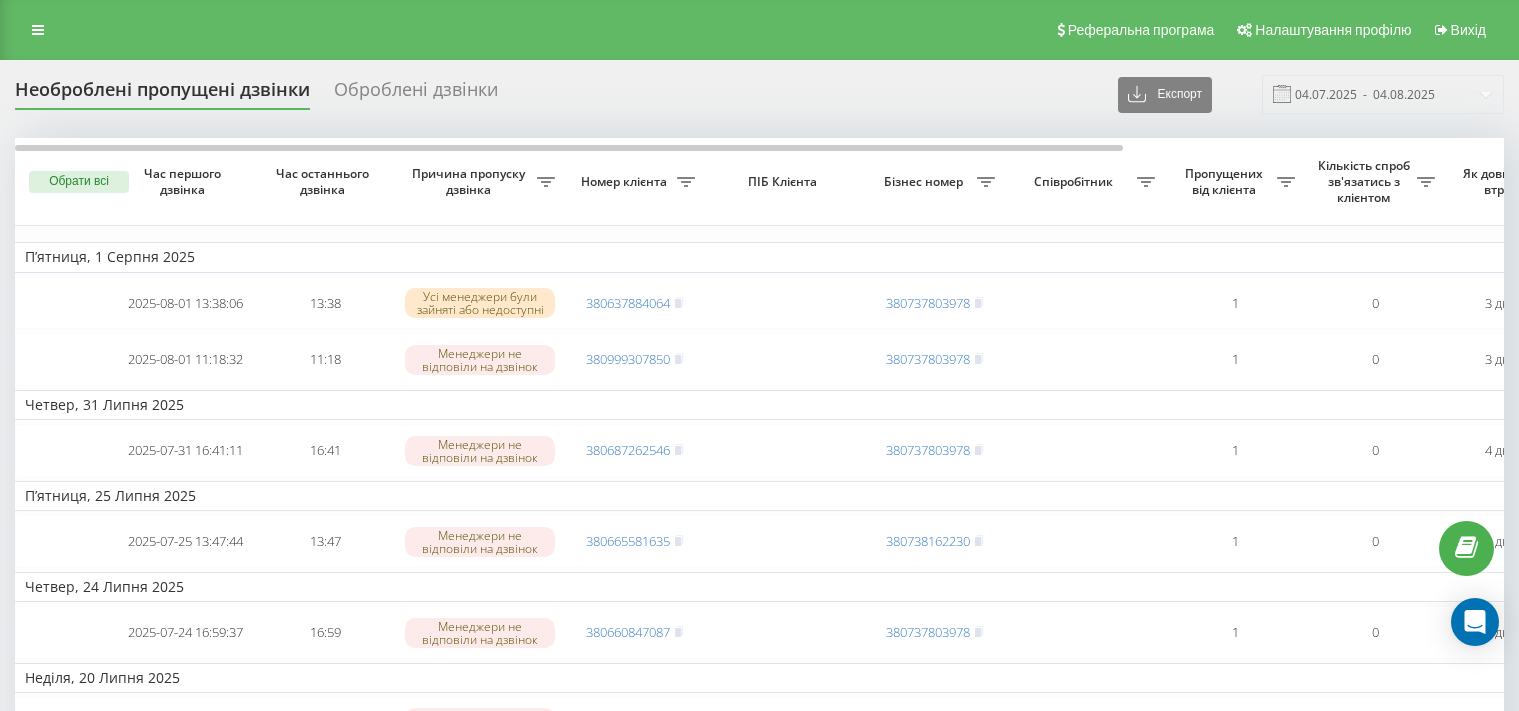 scroll, scrollTop: 0, scrollLeft: 0, axis: both 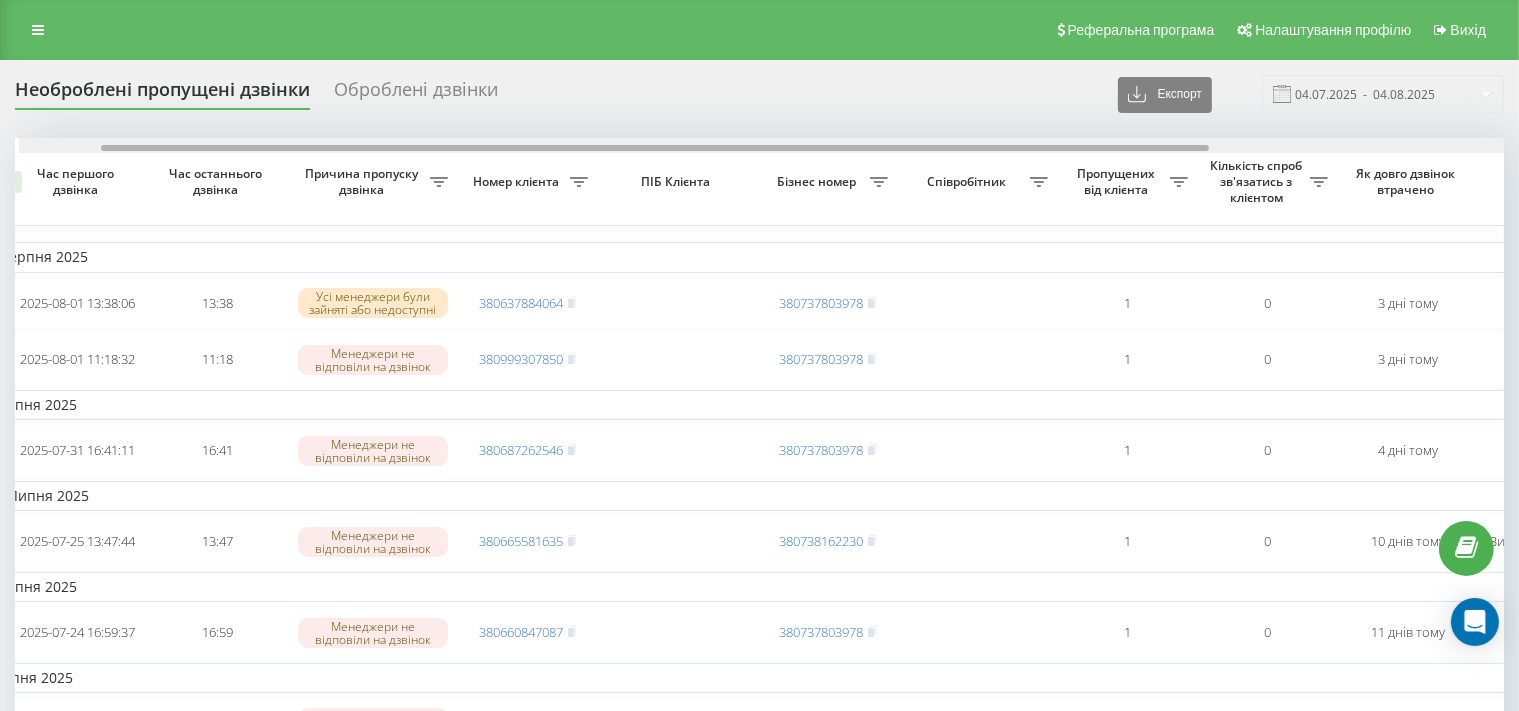 drag, startPoint x: 410, startPoint y: 148, endPoint x: 108, endPoint y: 127, distance: 302.72925 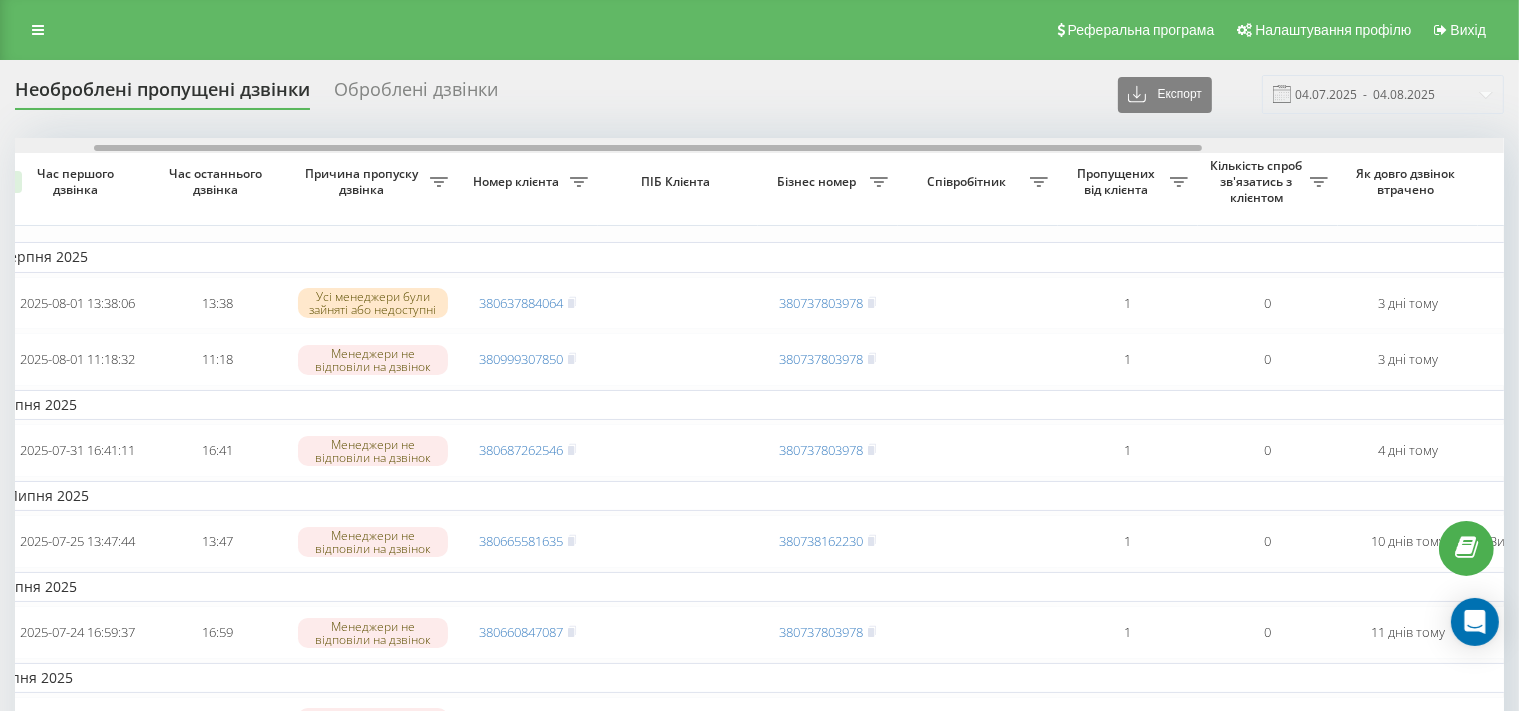 drag, startPoint x: 388, startPoint y: 156, endPoint x: 238, endPoint y: 151, distance: 150.08331 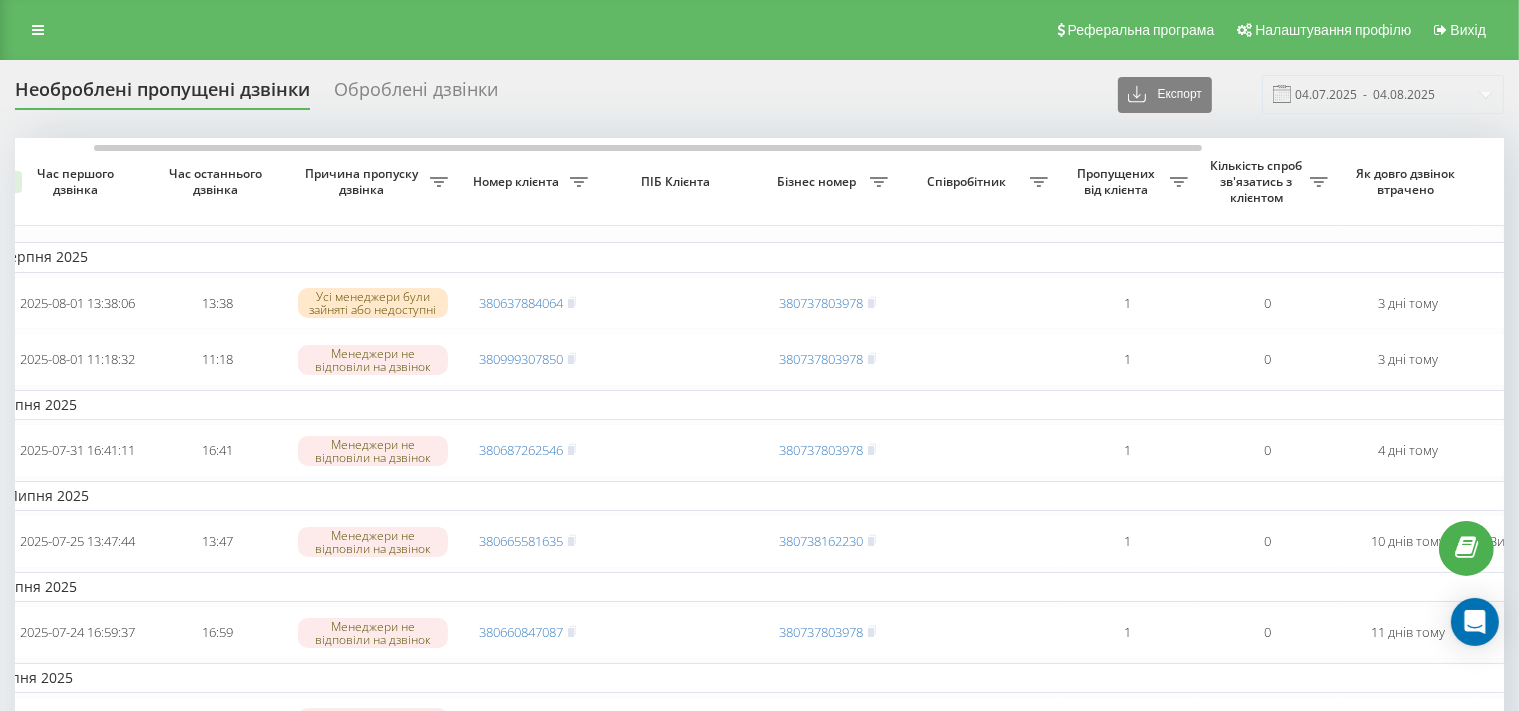 click on "Необроблені пропущені дзвінки Оброблені дзвінки Експорт .csv .xlsx 04.07.2025  -  04.08.2025 Обрати всі Час першого дзвінка Час останнього дзвінка Причина пропуску дзвінка Номер клієнта ПІБ Клієнта Бізнес номер Співробітник Пропущених від клієнта Кількість спроб зв'язатись з клієнтом Як довго дзвінок втрачено Назва схеми переадресації Коментар до дзвінка П’ятниця, 1 Серпня 2025 2025-08-01 13:38:06 13:38 Усі менеджери були зайняті або недоступні 380637884064 380737803978 1 0 3 дні тому В2В Обробити Не вдалося зв'язатися Зв'язався з клієнтом за допомогою іншого каналу Інший варіант 2025-08-01 11:18:32 1" at bounding box center (759, 944) 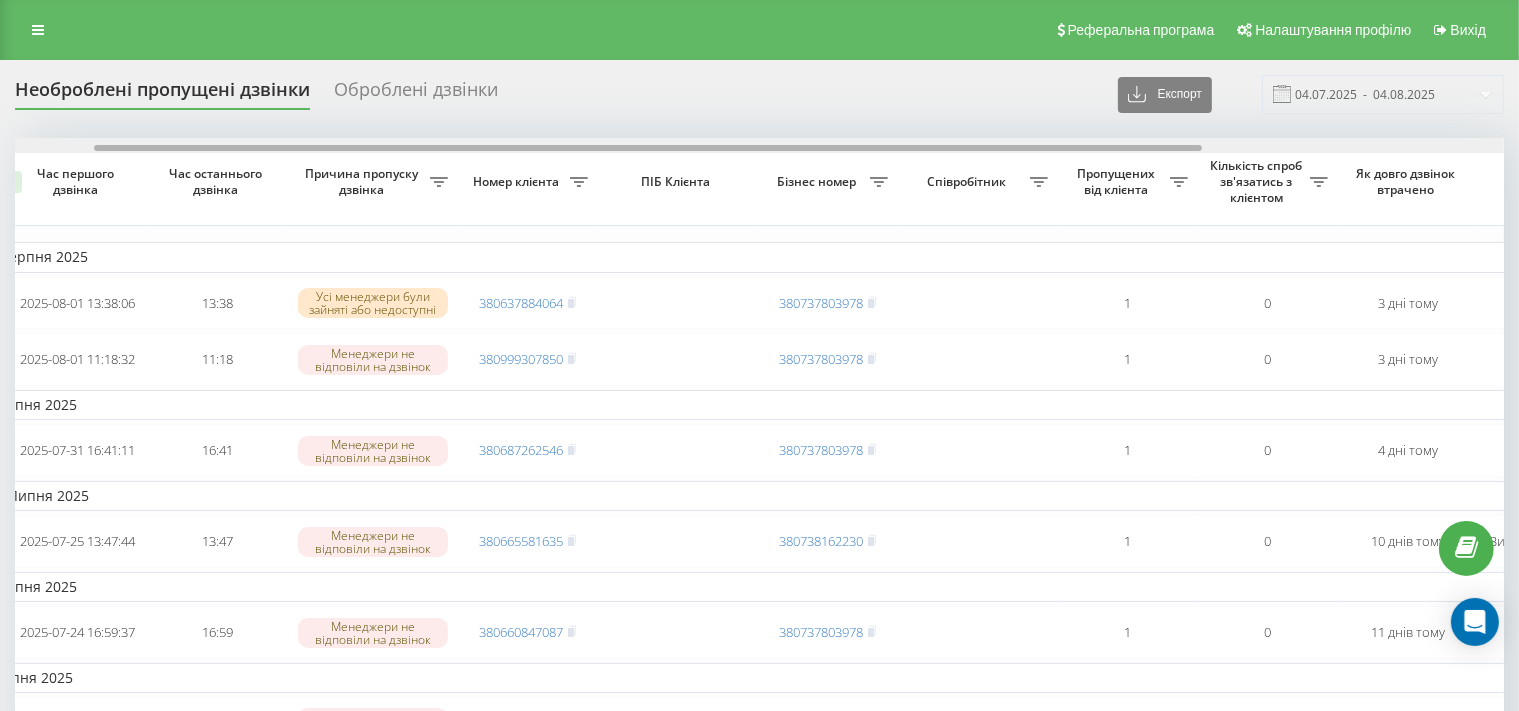 scroll, scrollTop: 0, scrollLeft: 0, axis: both 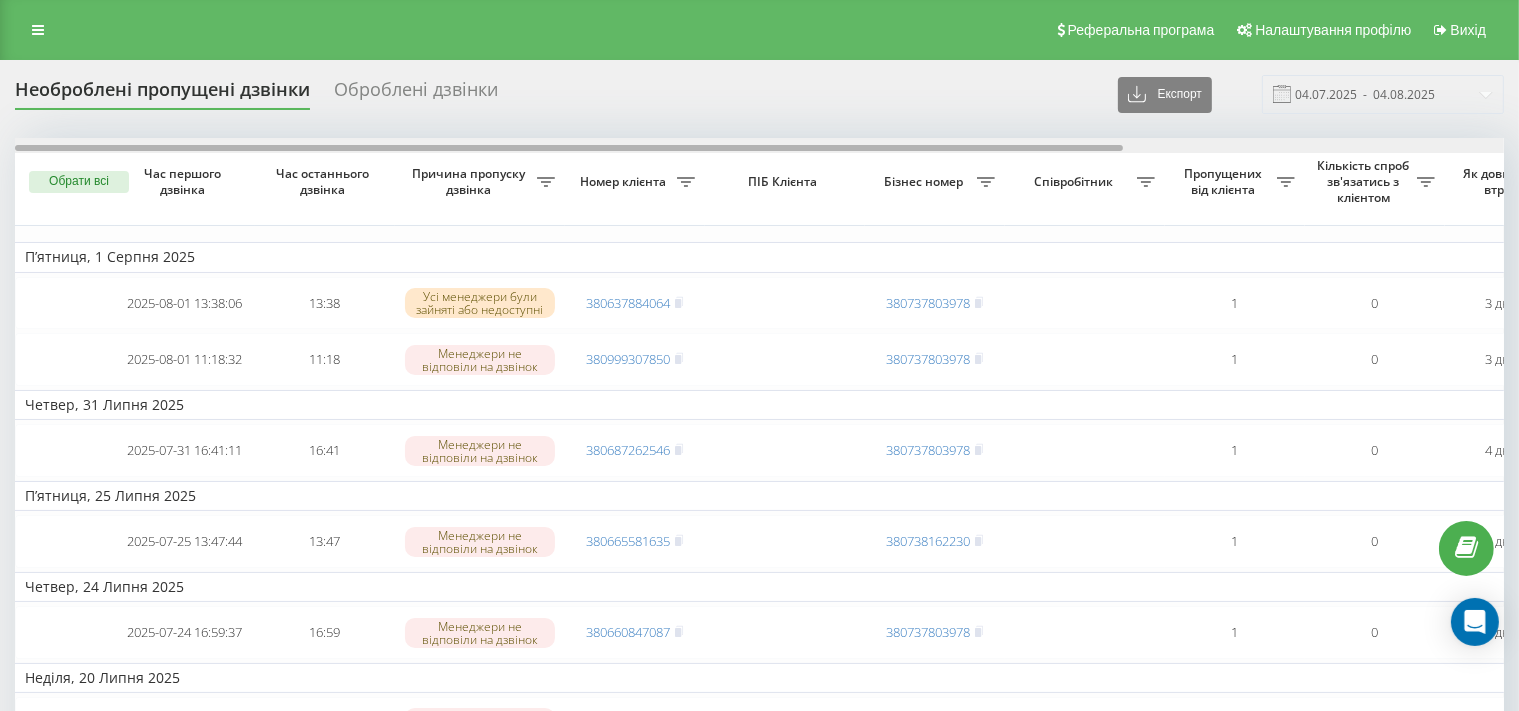 drag, startPoint x: 386, startPoint y: 149, endPoint x: 211, endPoint y: 149, distance: 175 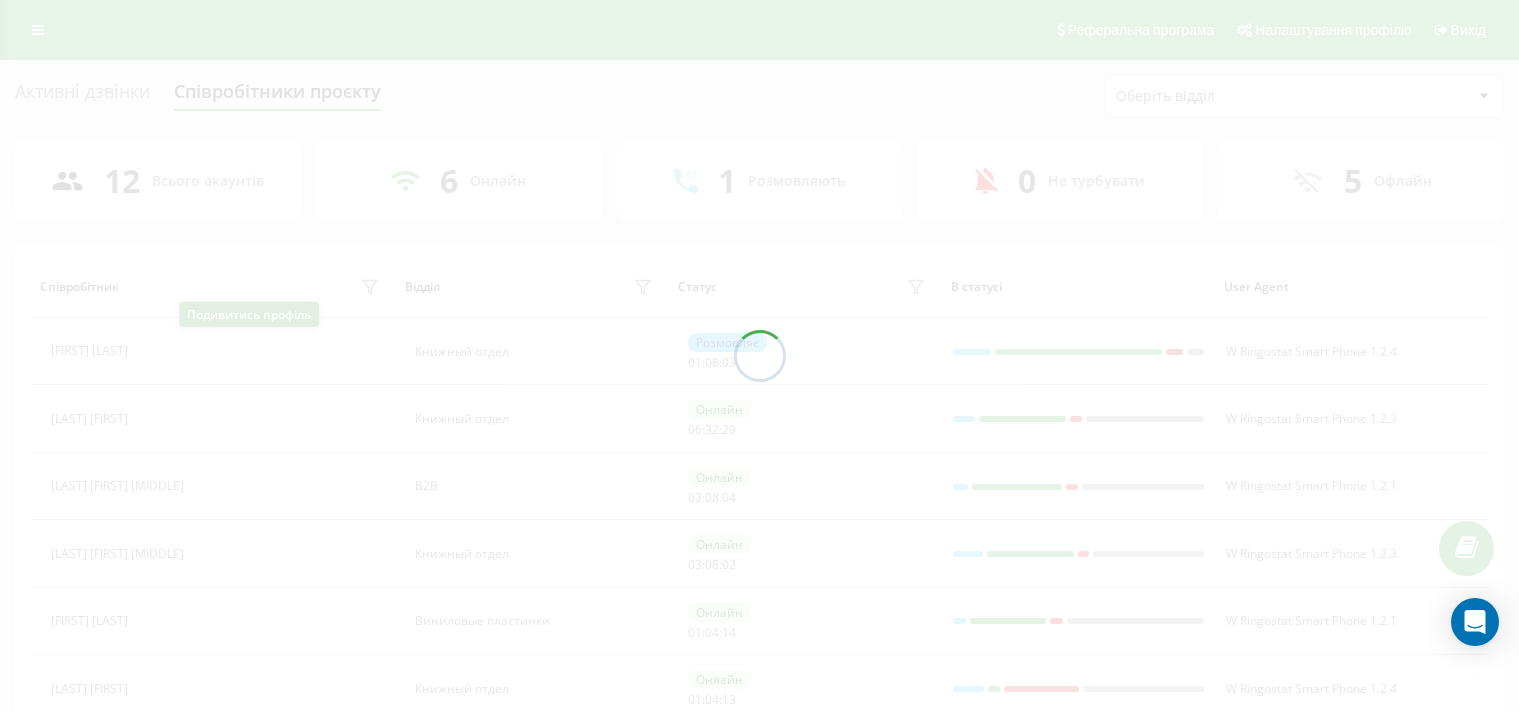 scroll, scrollTop: 0, scrollLeft: 0, axis: both 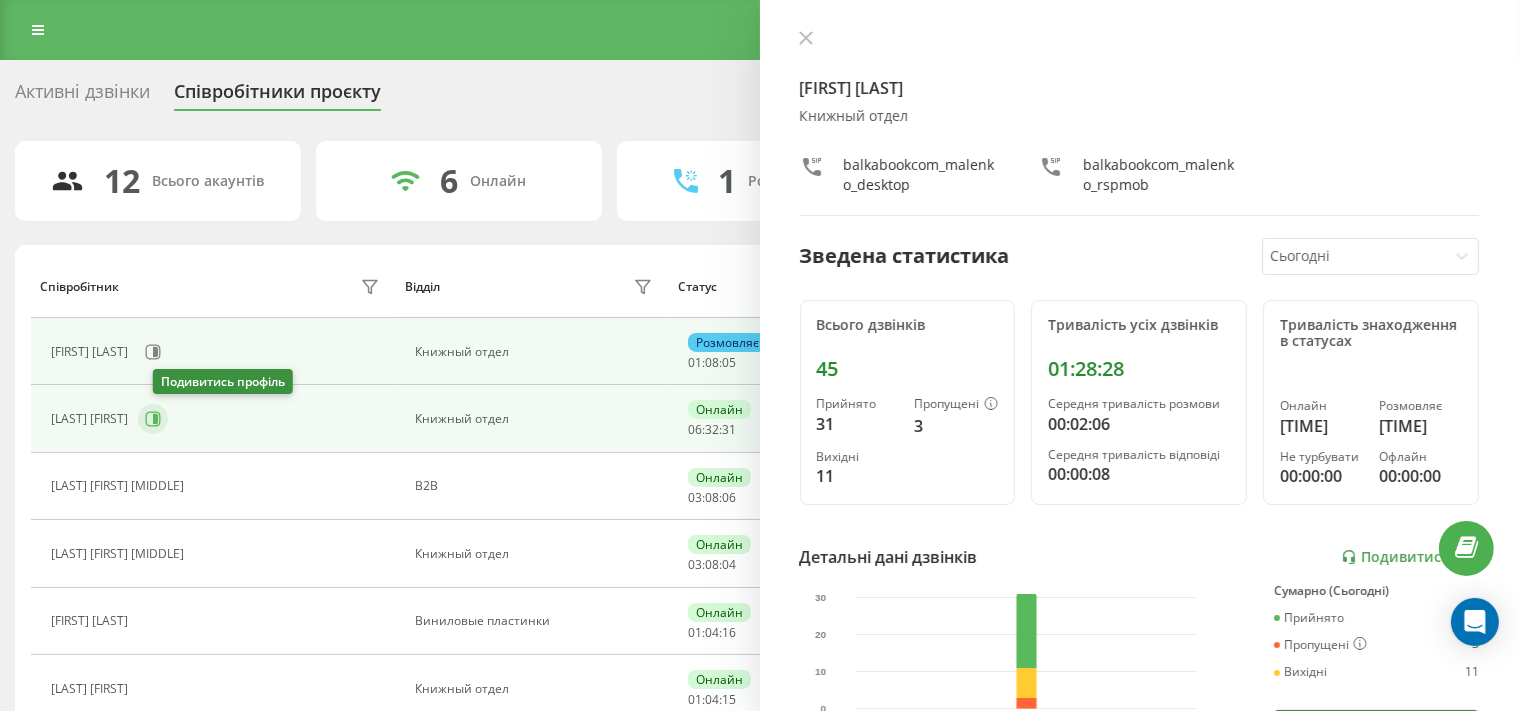 click 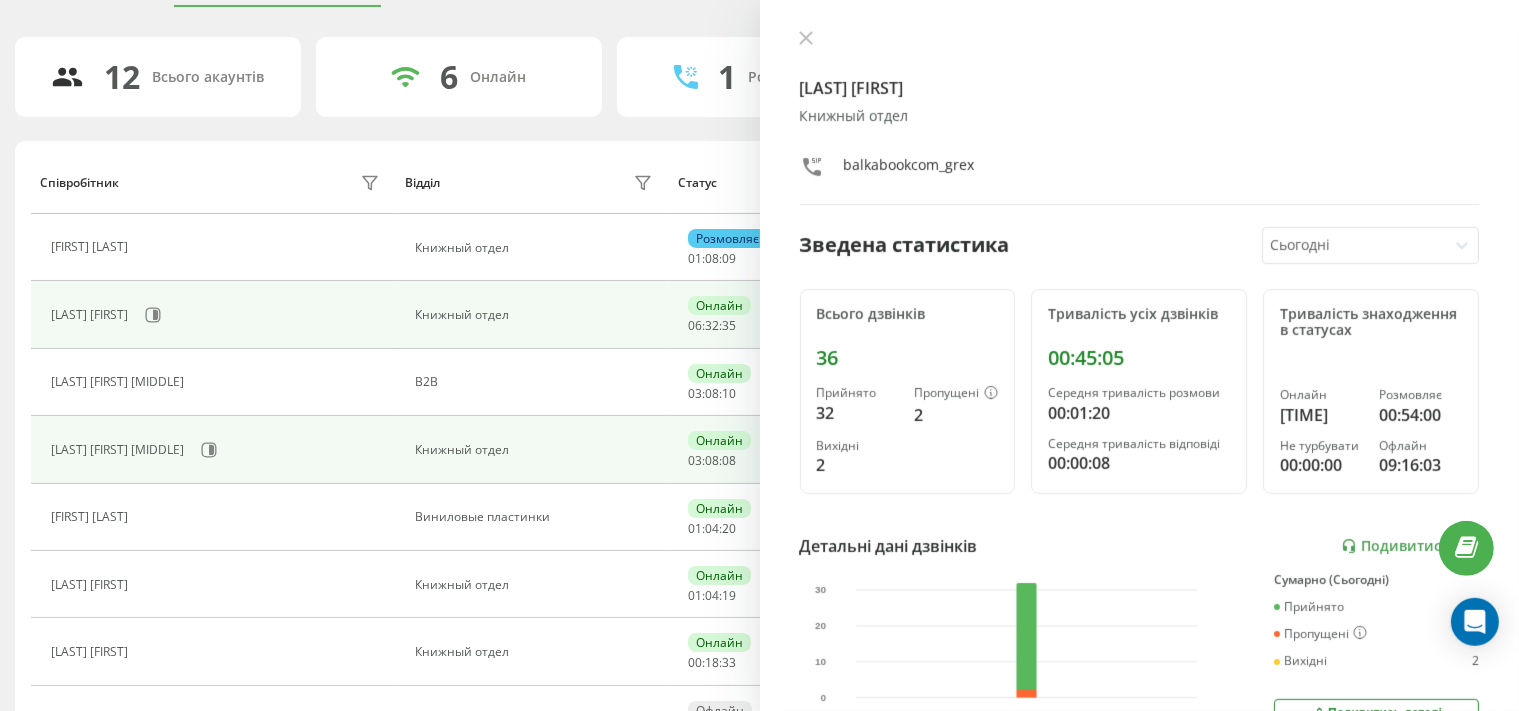 scroll, scrollTop: 105, scrollLeft: 0, axis: vertical 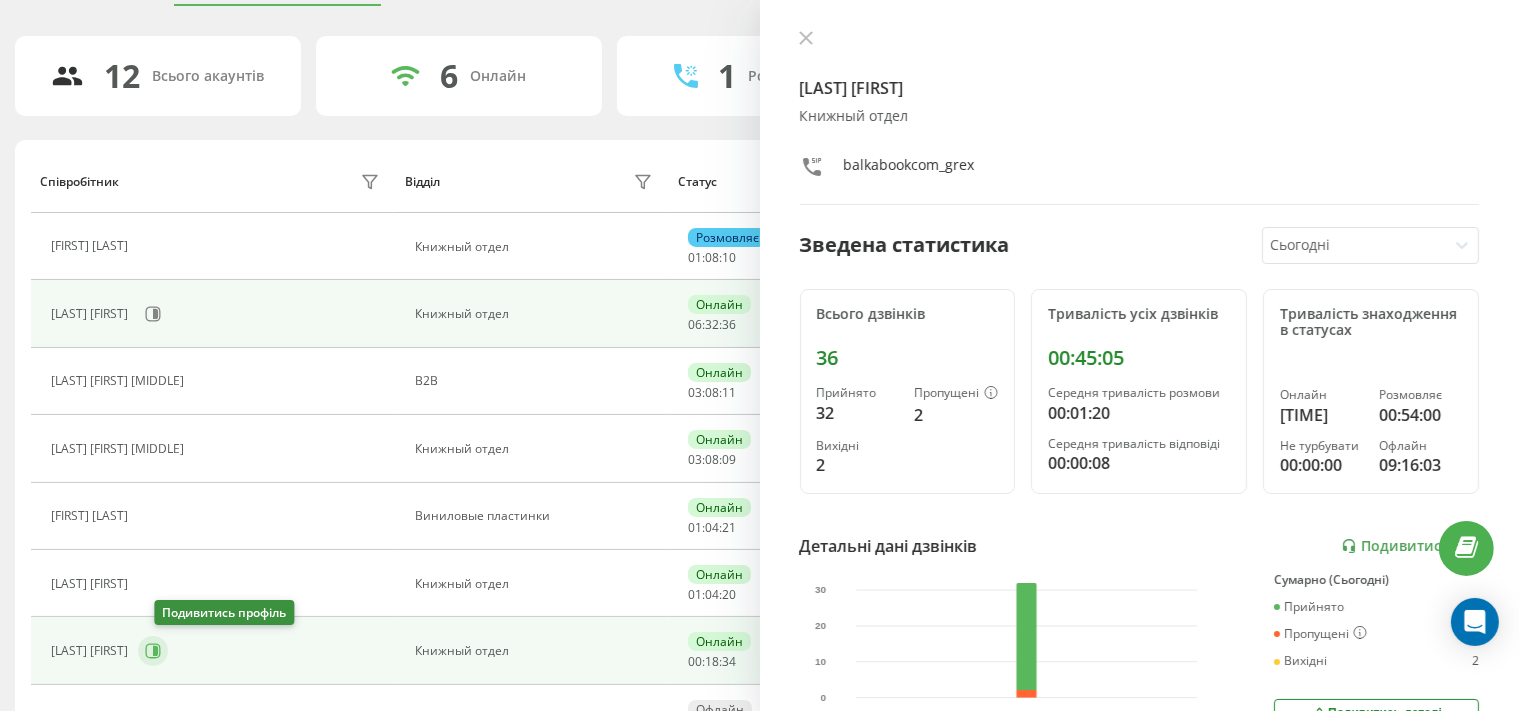 click at bounding box center [153, 651] 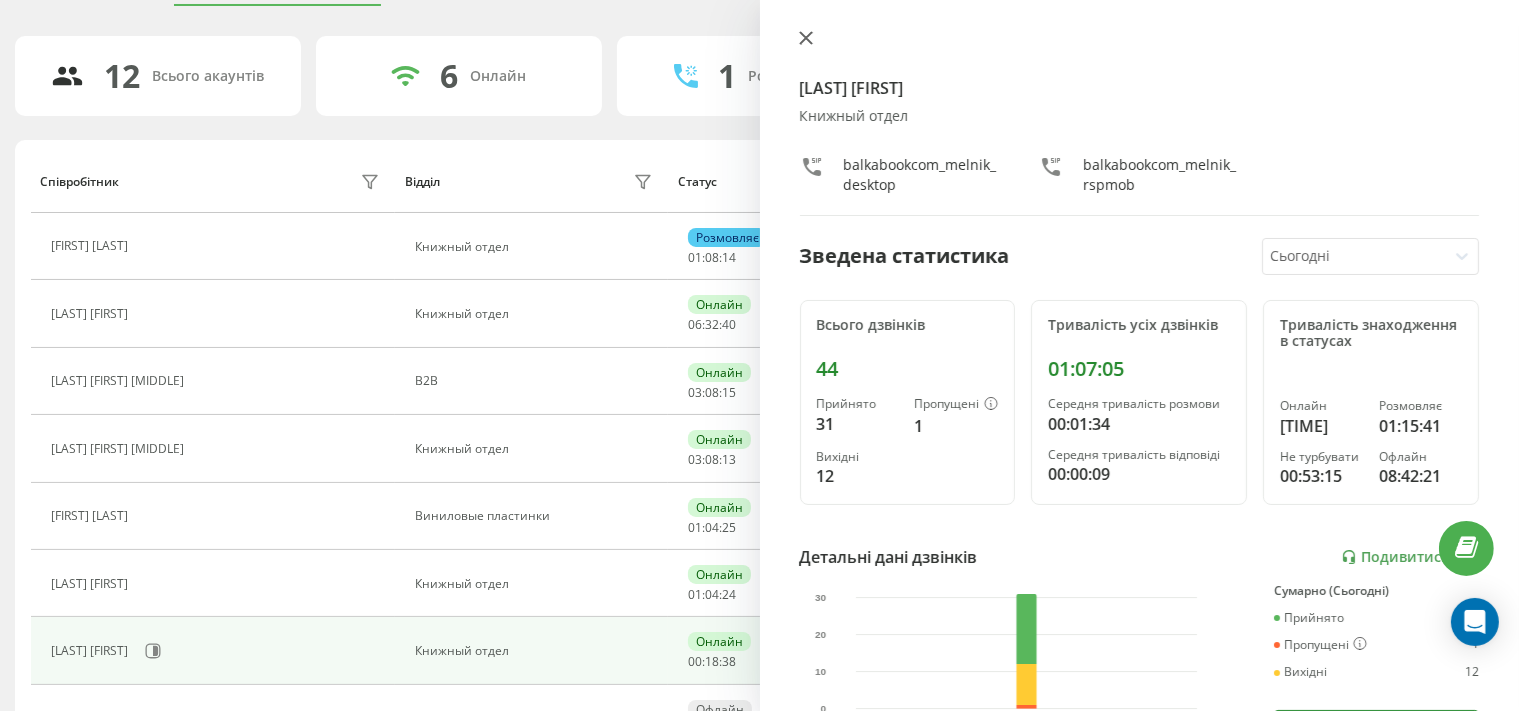 click 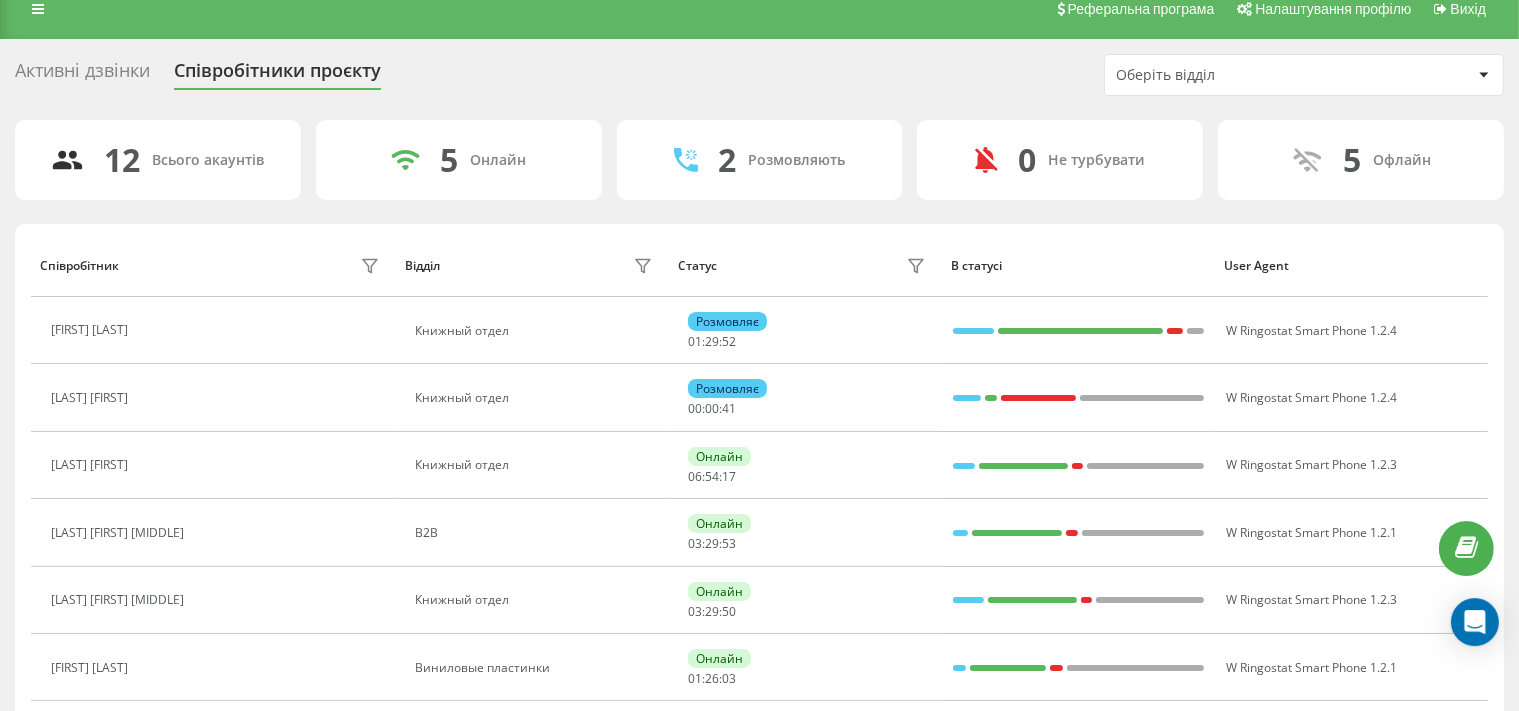 scroll, scrollTop: 0, scrollLeft: 0, axis: both 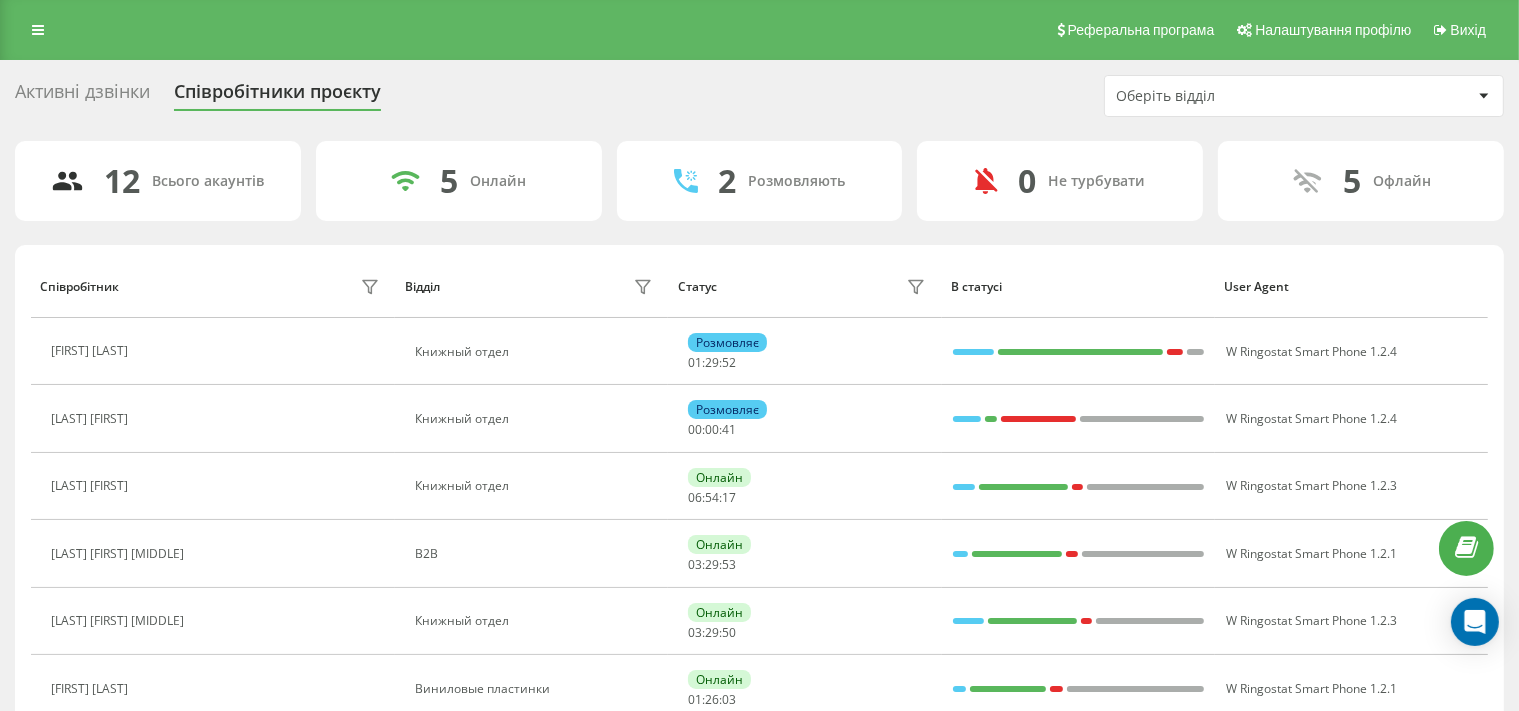 click on "Активні дзвінки" at bounding box center [82, 96] 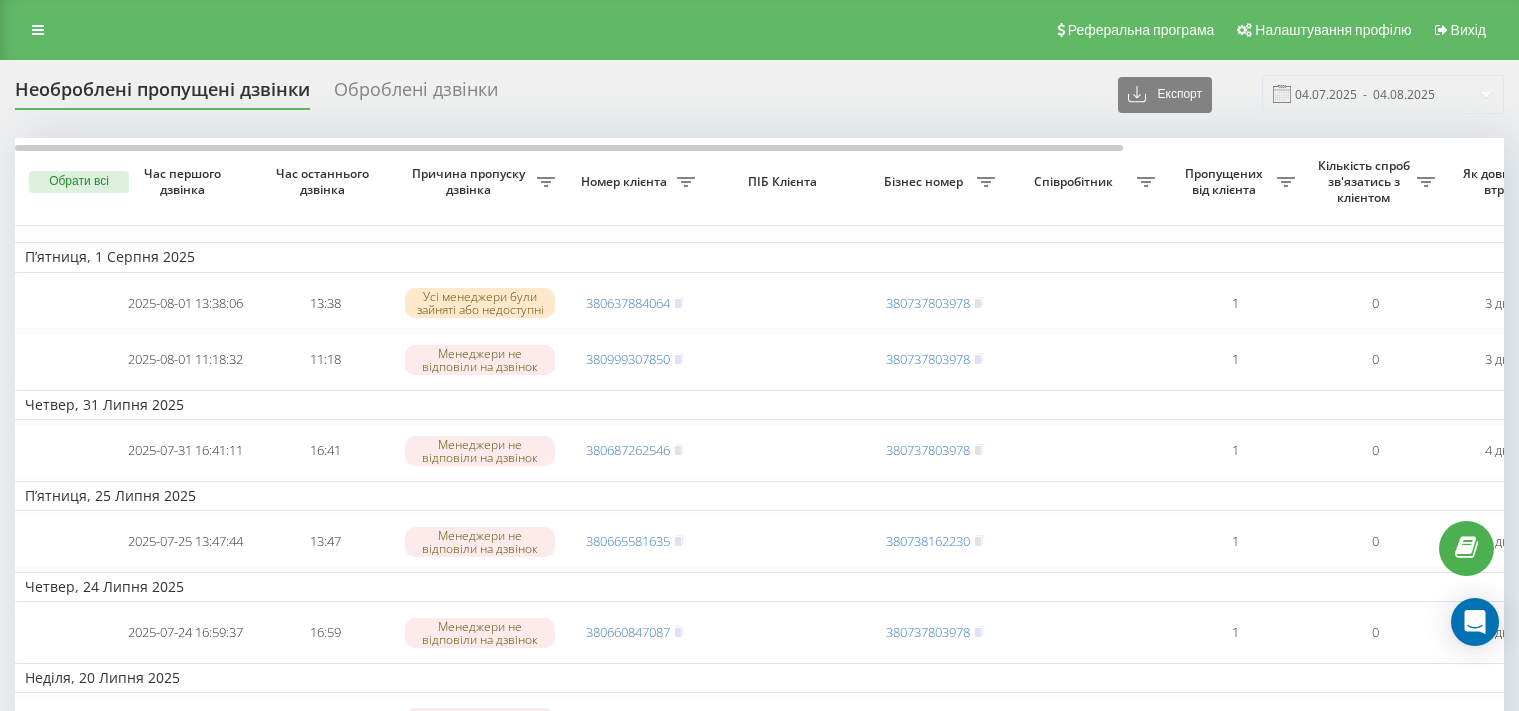 scroll, scrollTop: 0, scrollLeft: 0, axis: both 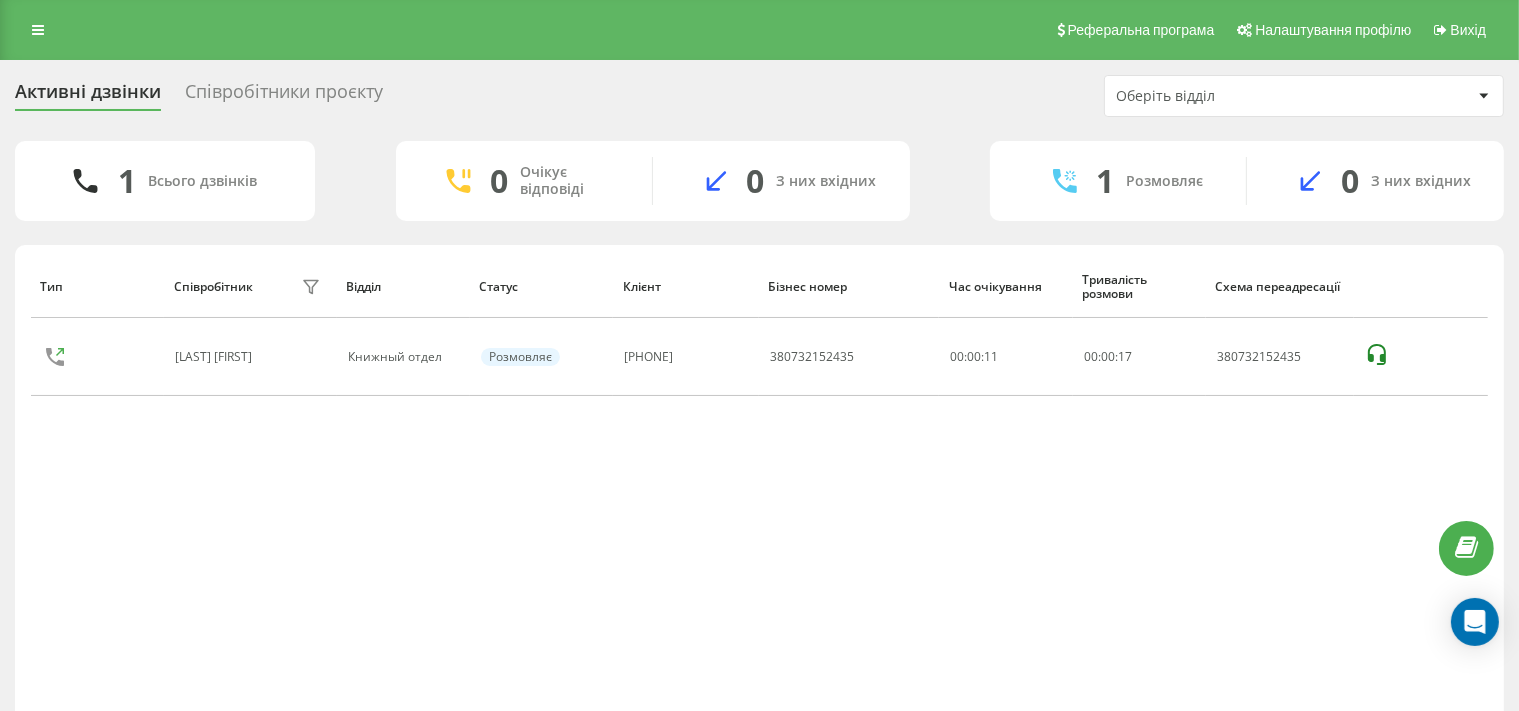 click on "Активні дзвінки Співробітники проєкту Оберіть відділ   1   Всього дзвінків   0   Очікує відповіді   0   З них вхідних   1   Розмовляє   0   З них вхідних Тип Співробітник  фільтру  Відділ Статус Клієнт Бізнес номер Час очікування Тривалість розмови Схема переадресації [LAST] [FIRST] Книжный отдел Розмовляє [PHONE] [PHONE] 00:00:11 00 : 00 : 17 [PHONE] Рядків на сторінці 25 10 25 50 100 0 - 1 з 1 1" at bounding box center [759, 421] 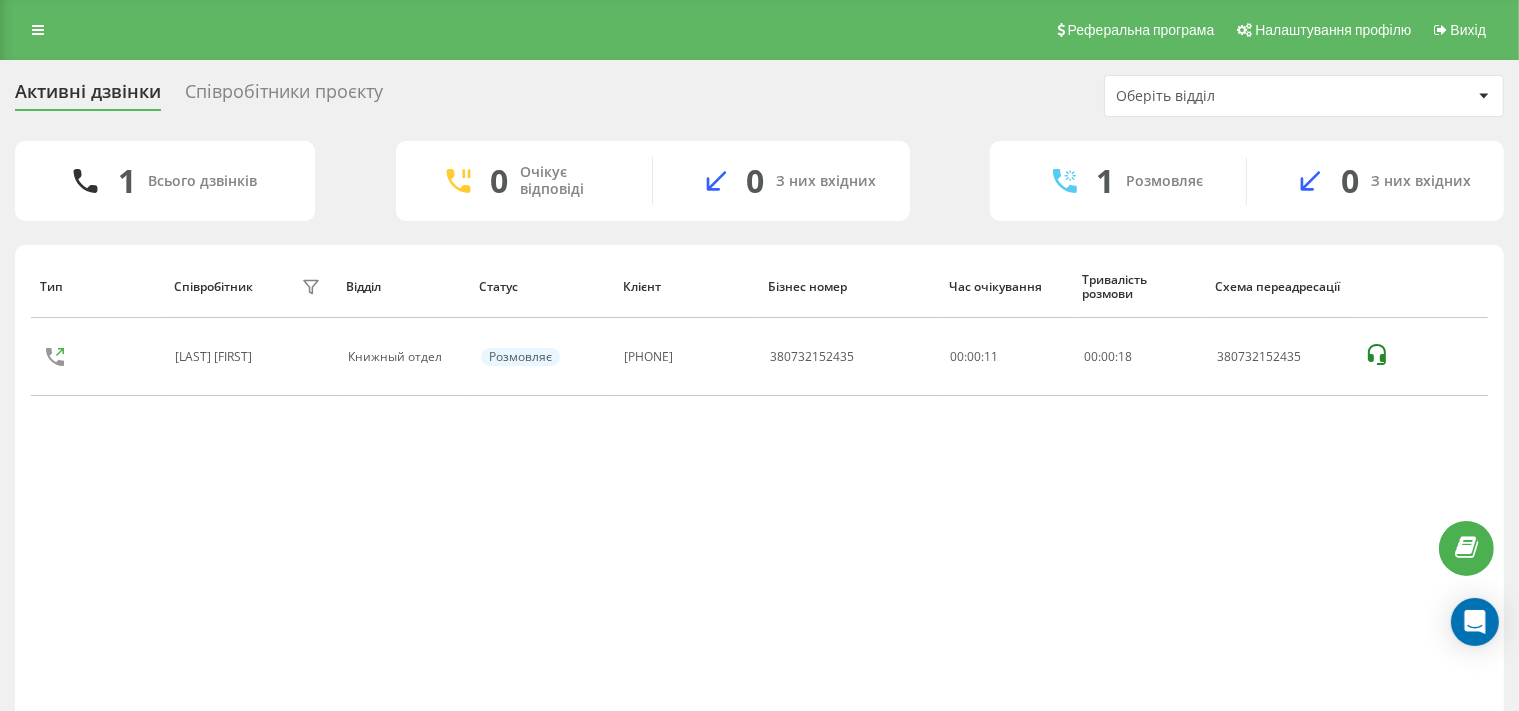 click on "Співробітники проєкту" at bounding box center (284, 96) 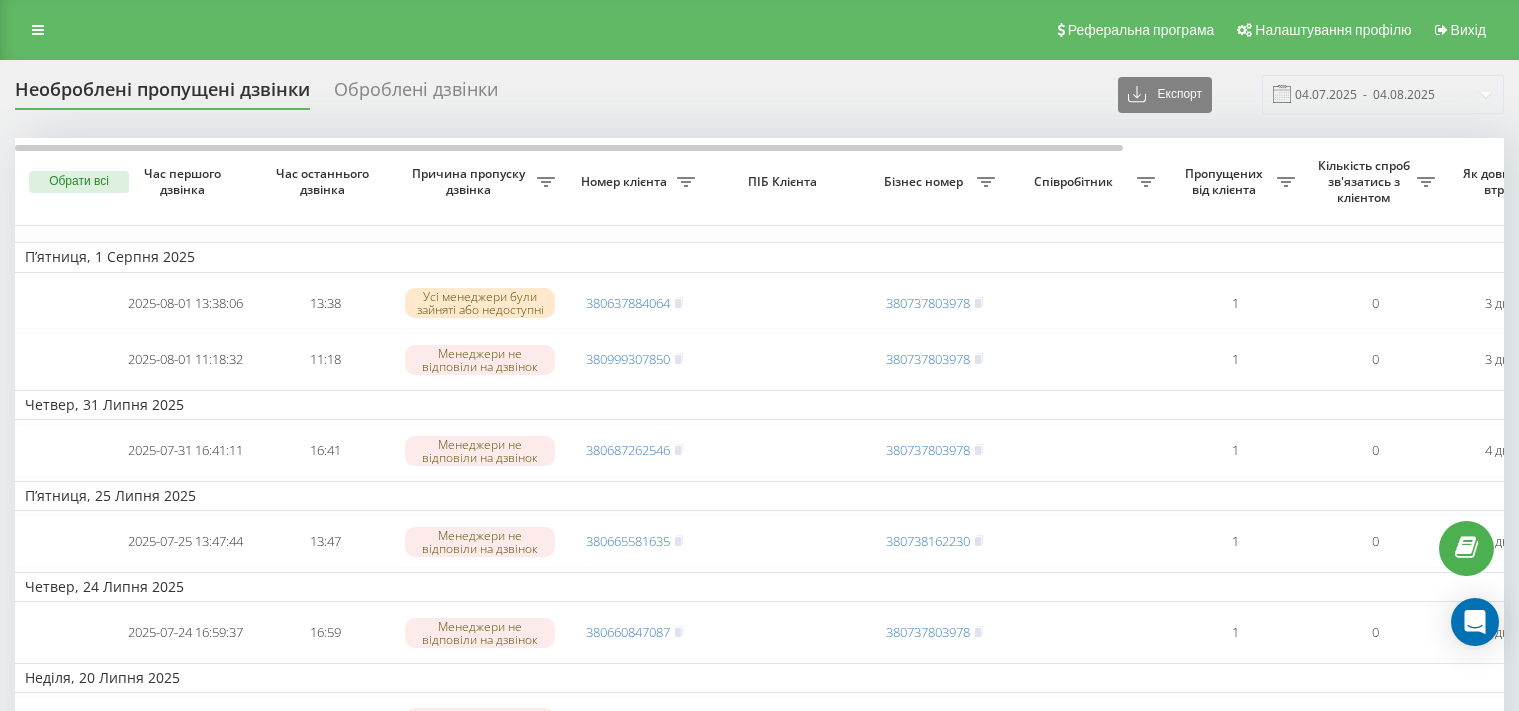scroll, scrollTop: 0, scrollLeft: 0, axis: both 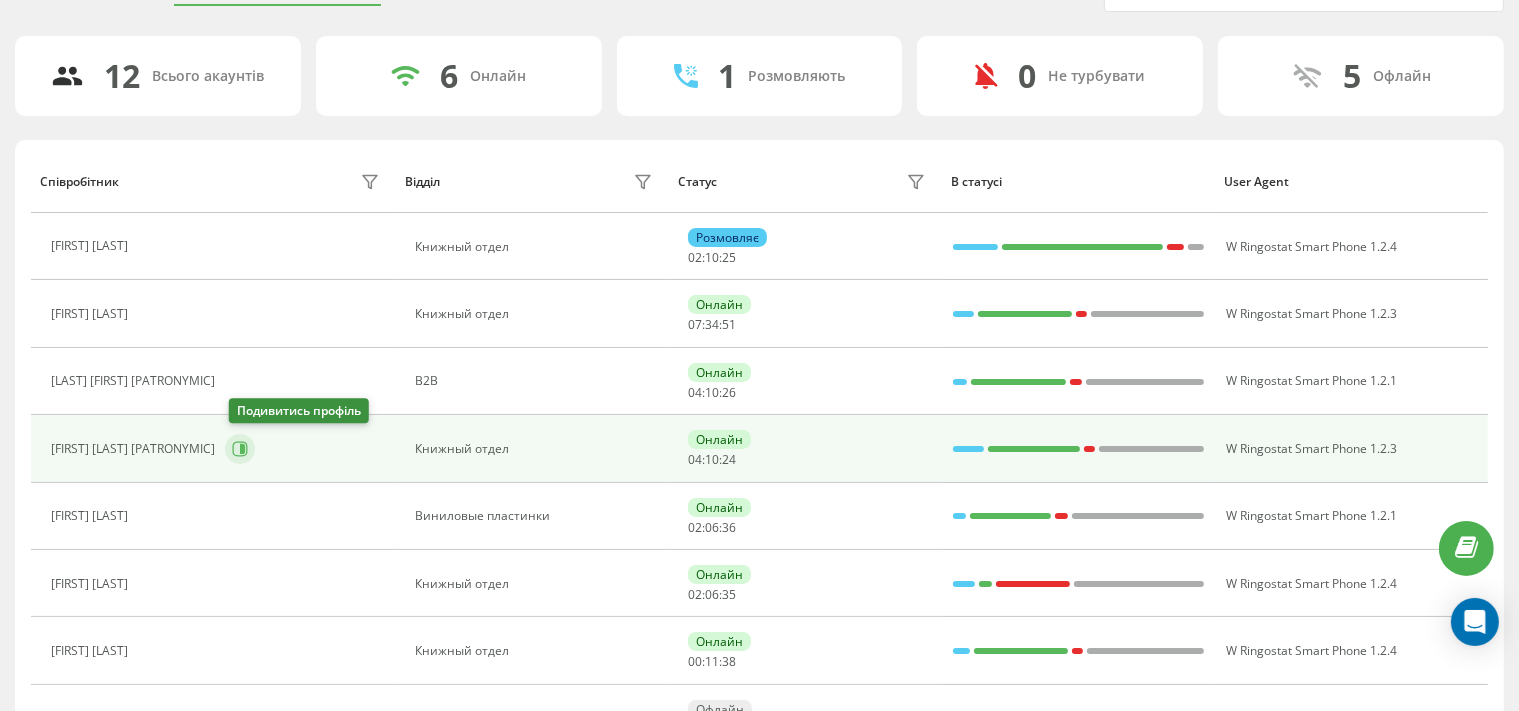 click 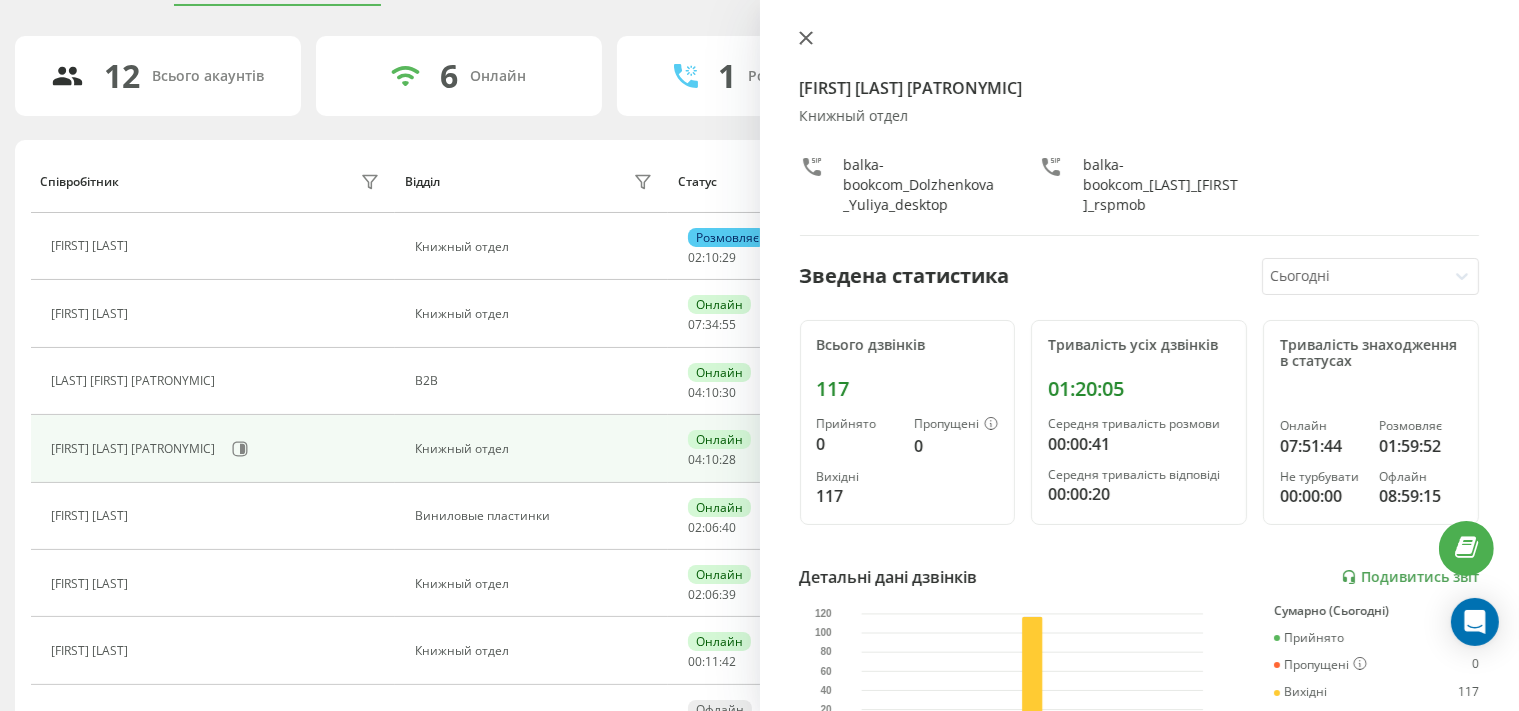 click 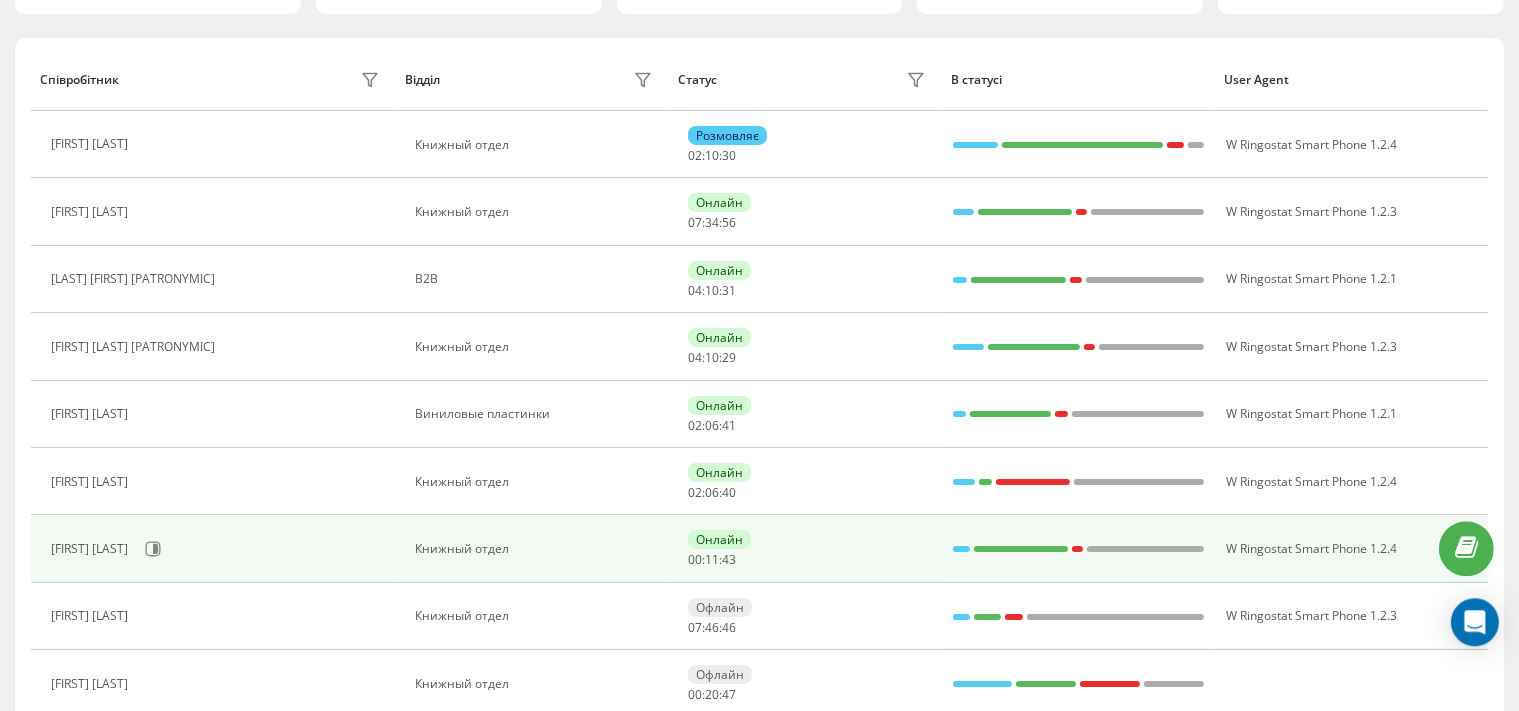 scroll, scrollTop: 211, scrollLeft: 0, axis: vertical 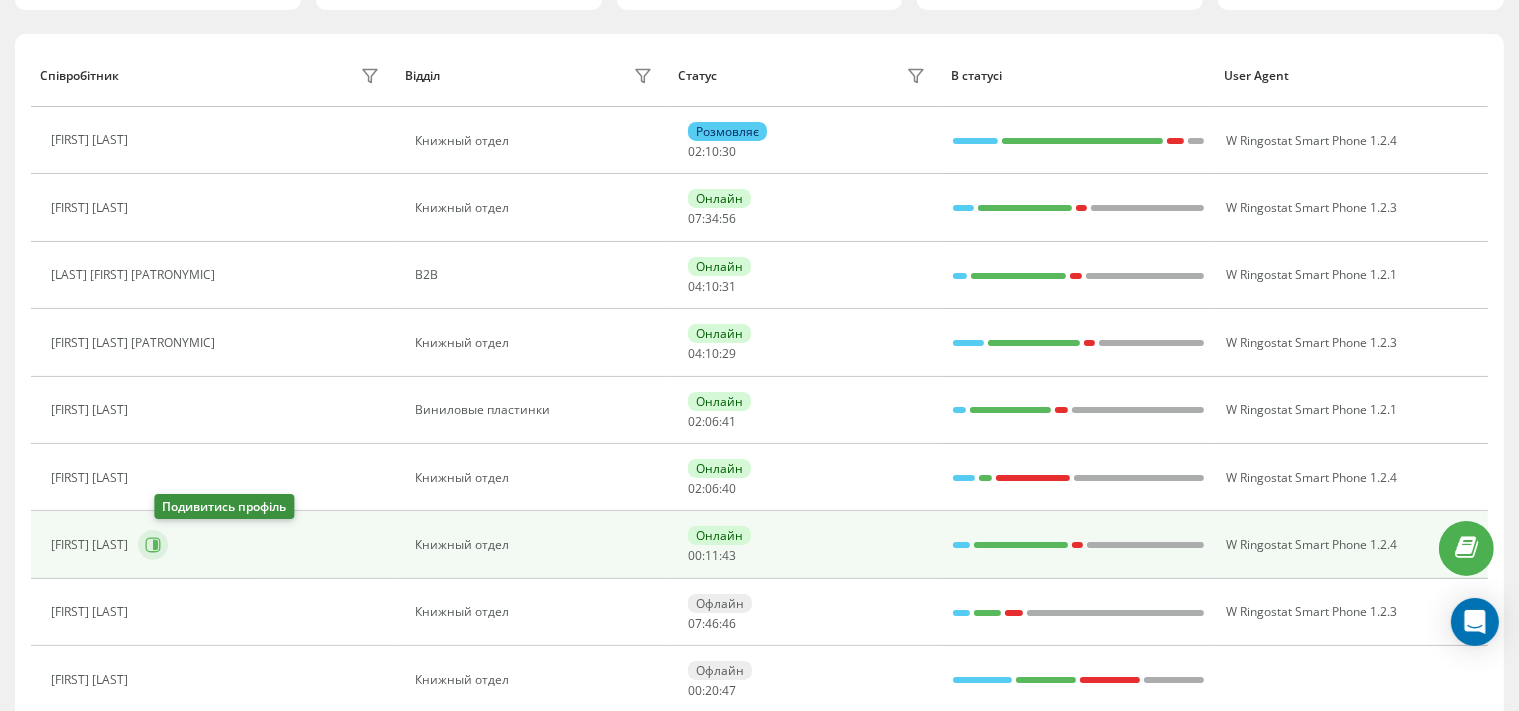 click 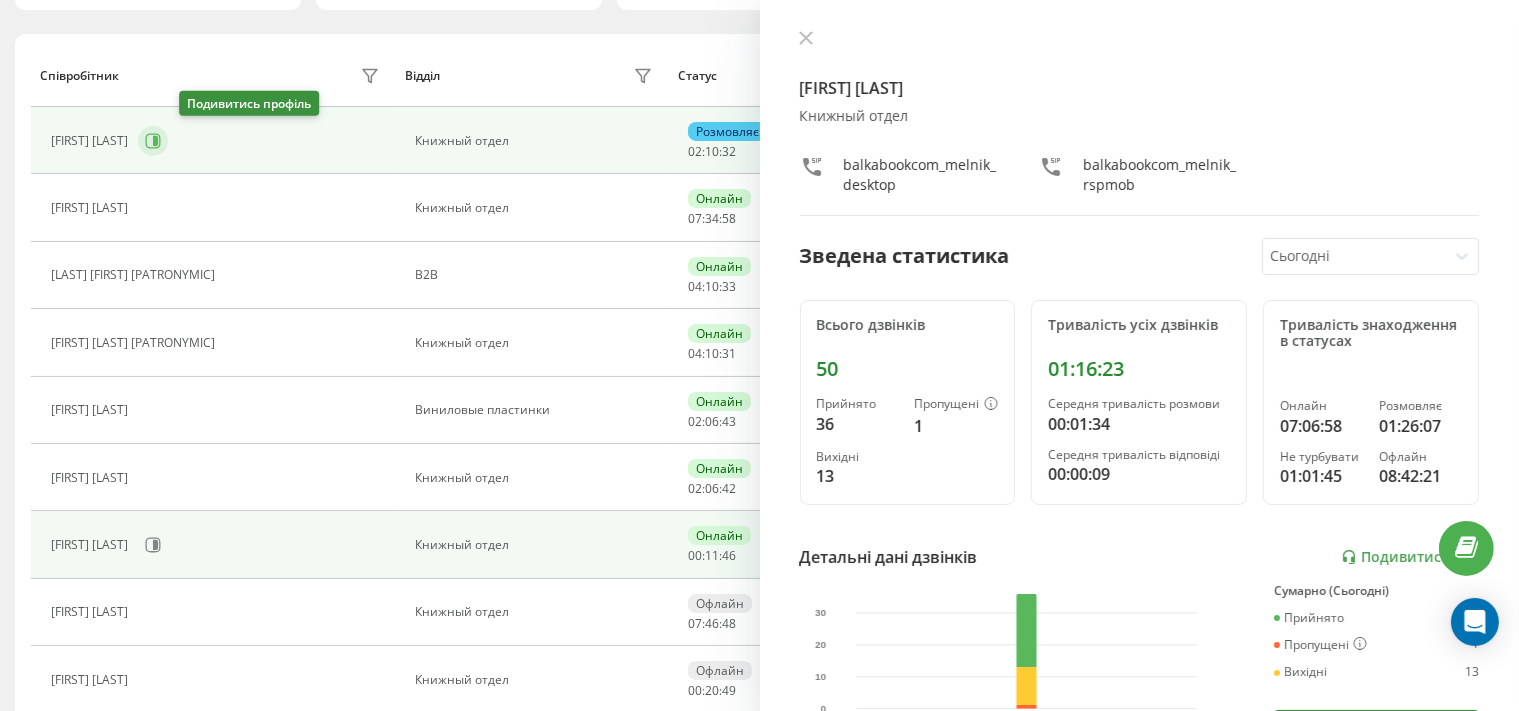 click at bounding box center [153, 141] 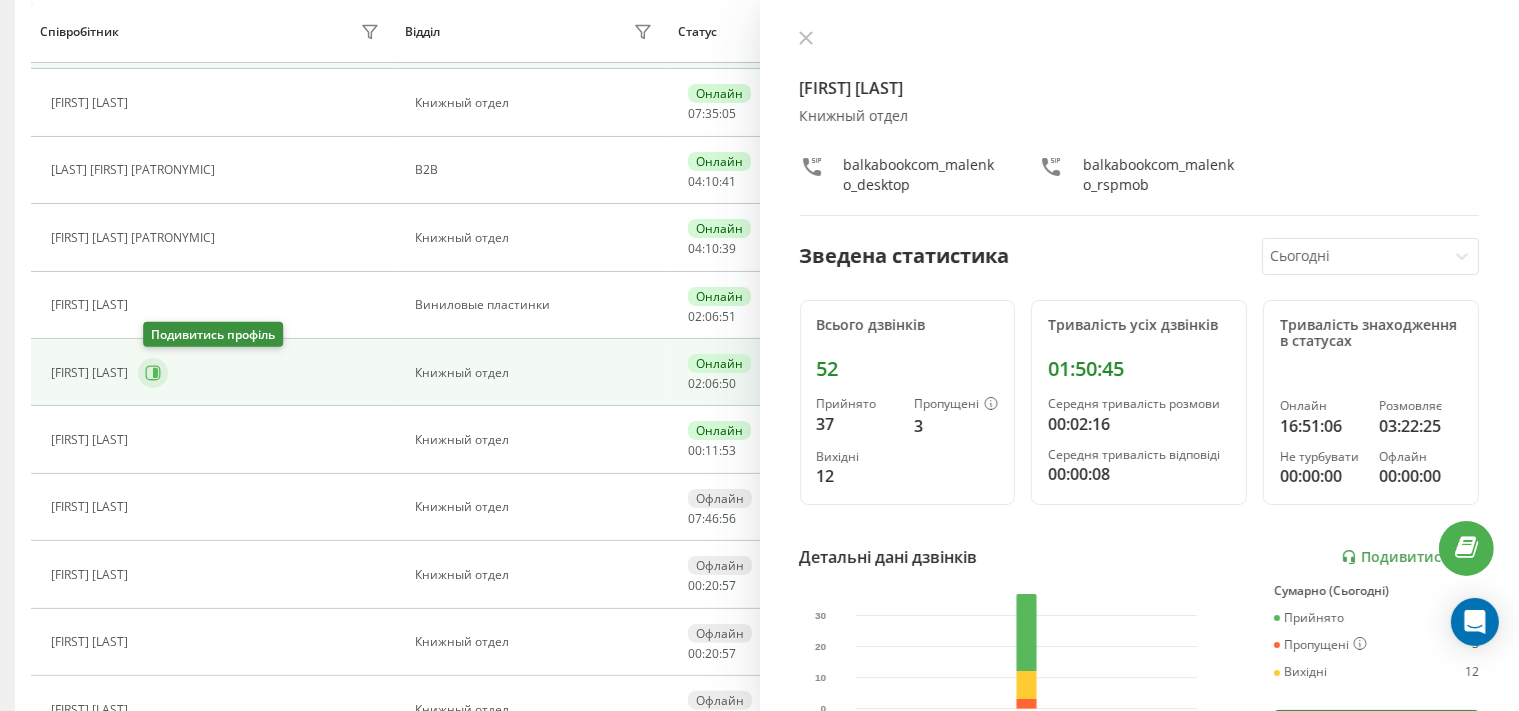 scroll, scrollTop: 211, scrollLeft: 0, axis: vertical 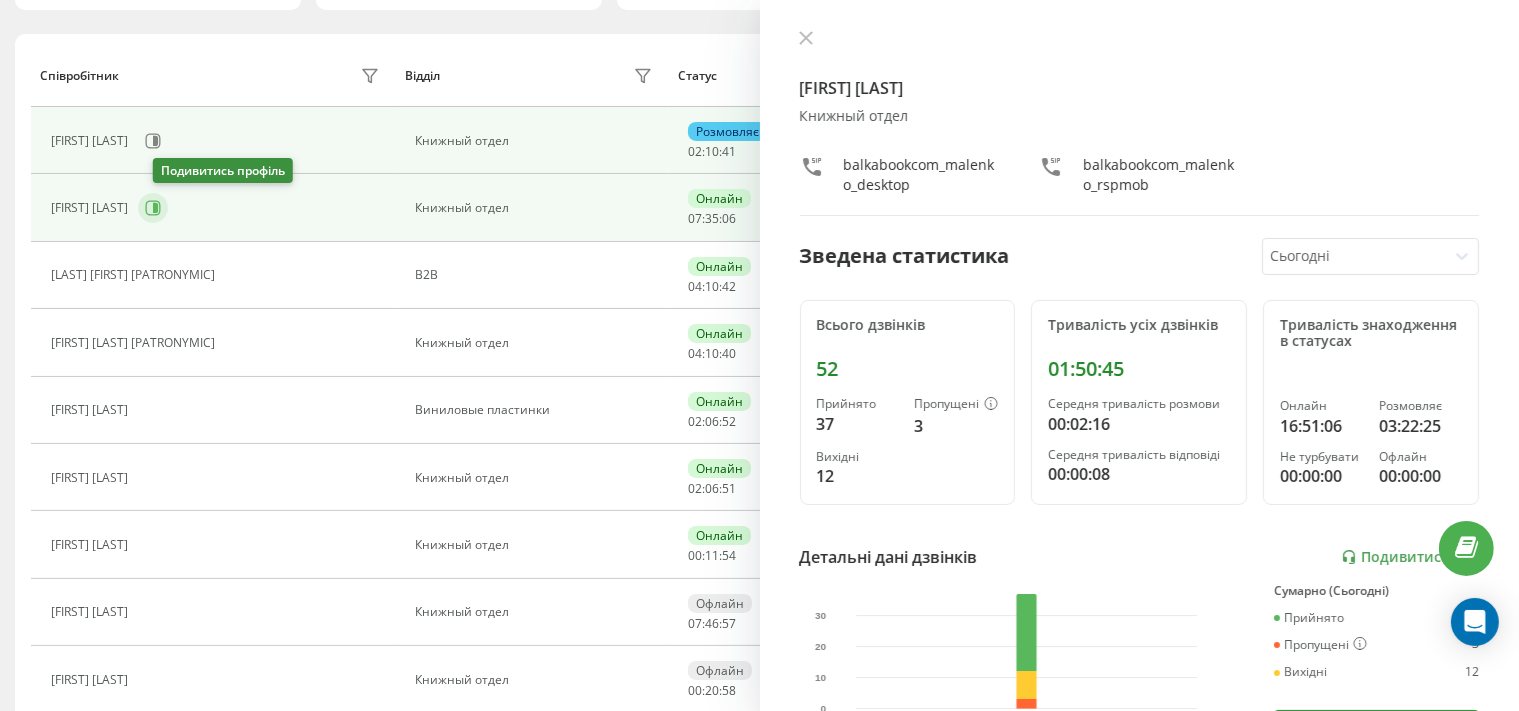 click at bounding box center [153, 208] 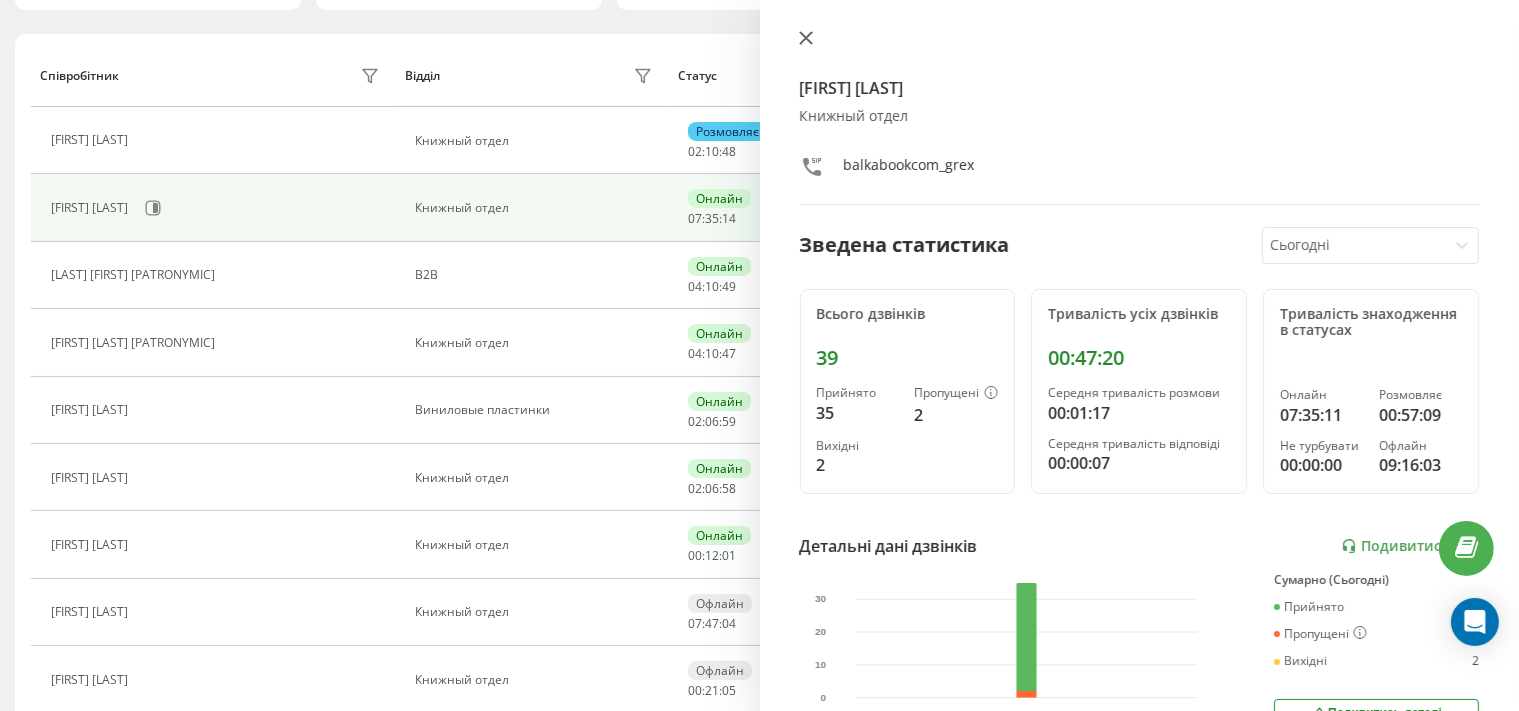 click 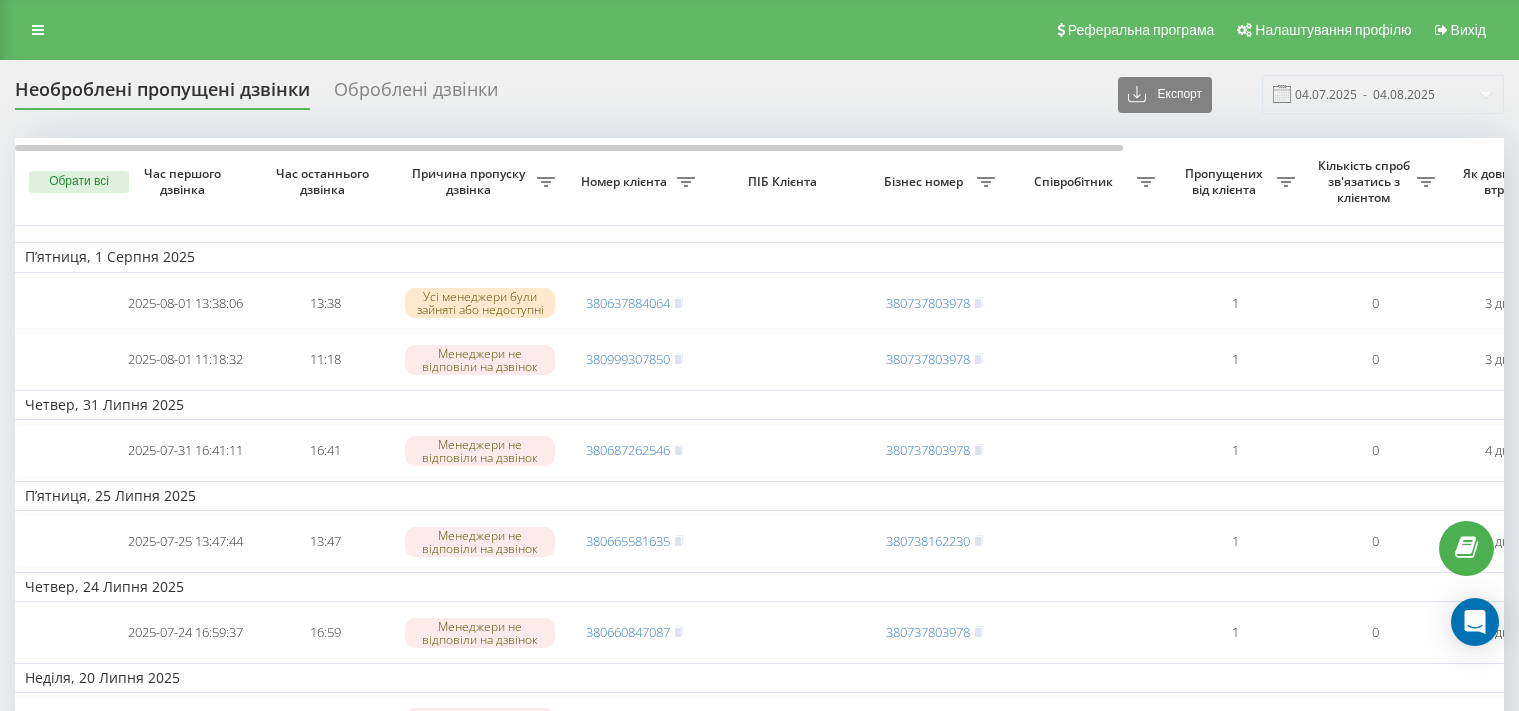 scroll, scrollTop: 0, scrollLeft: 0, axis: both 